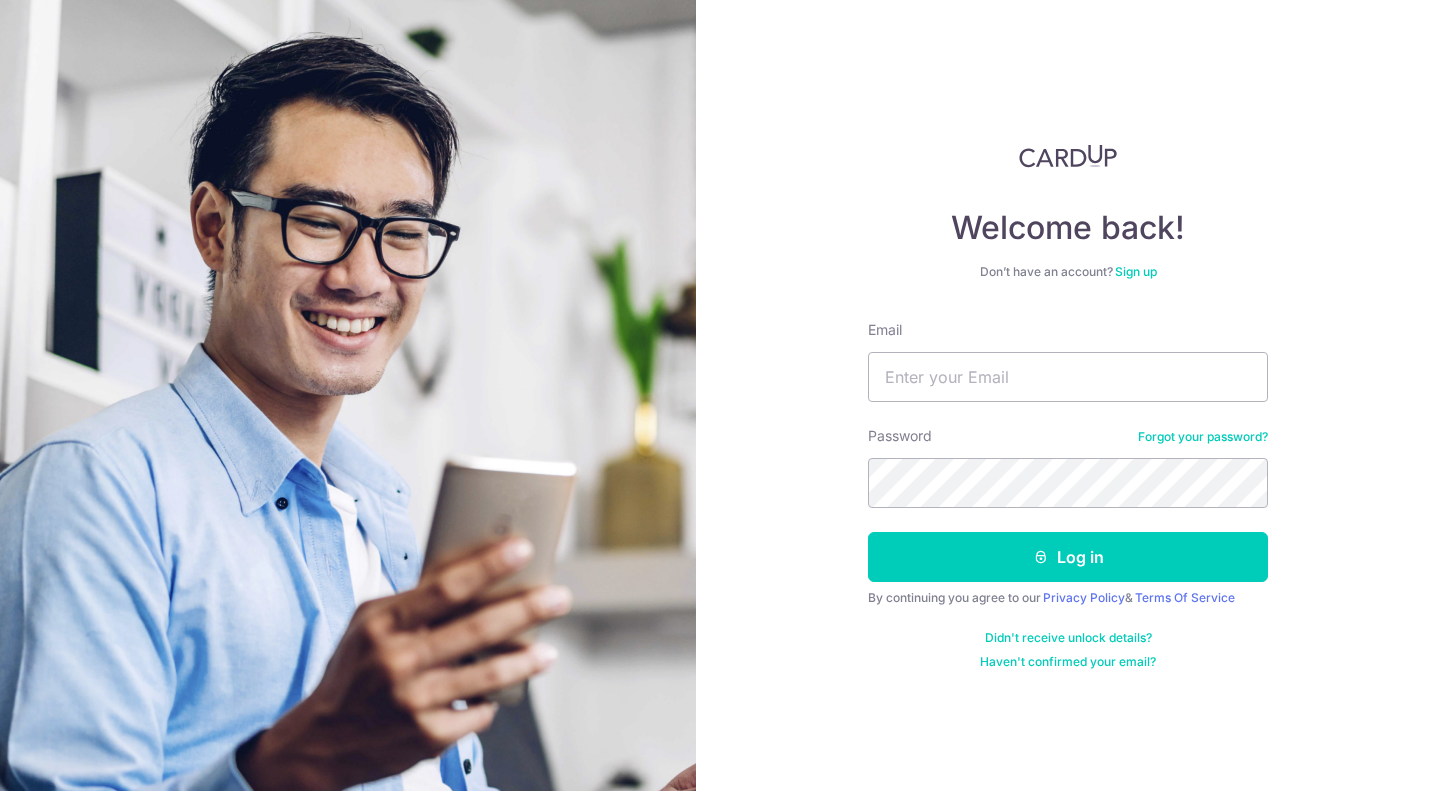 scroll, scrollTop: 0, scrollLeft: 0, axis: both 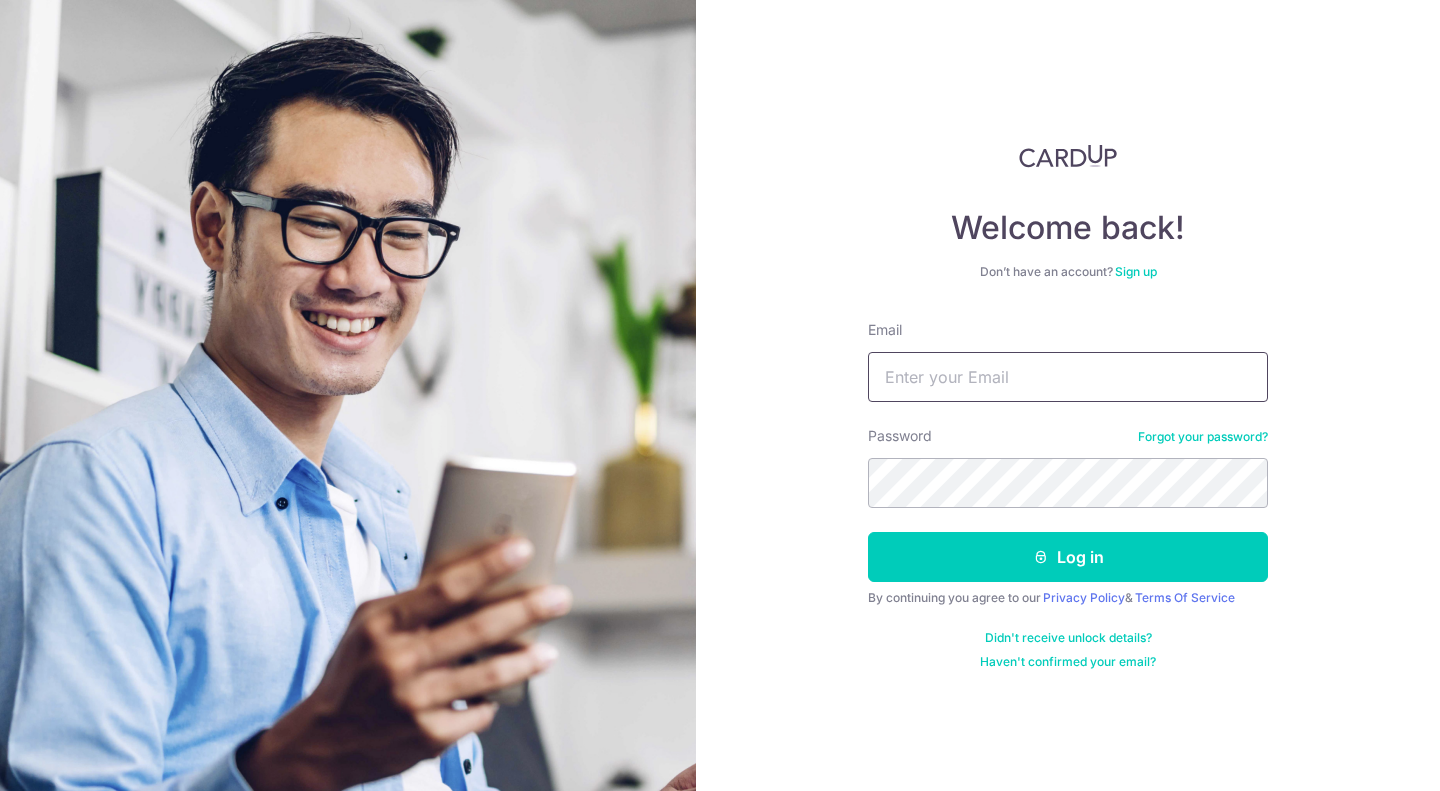 drag, startPoint x: 0, startPoint y: 0, endPoint x: 1028, endPoint y: 378, distance: 1095.2936 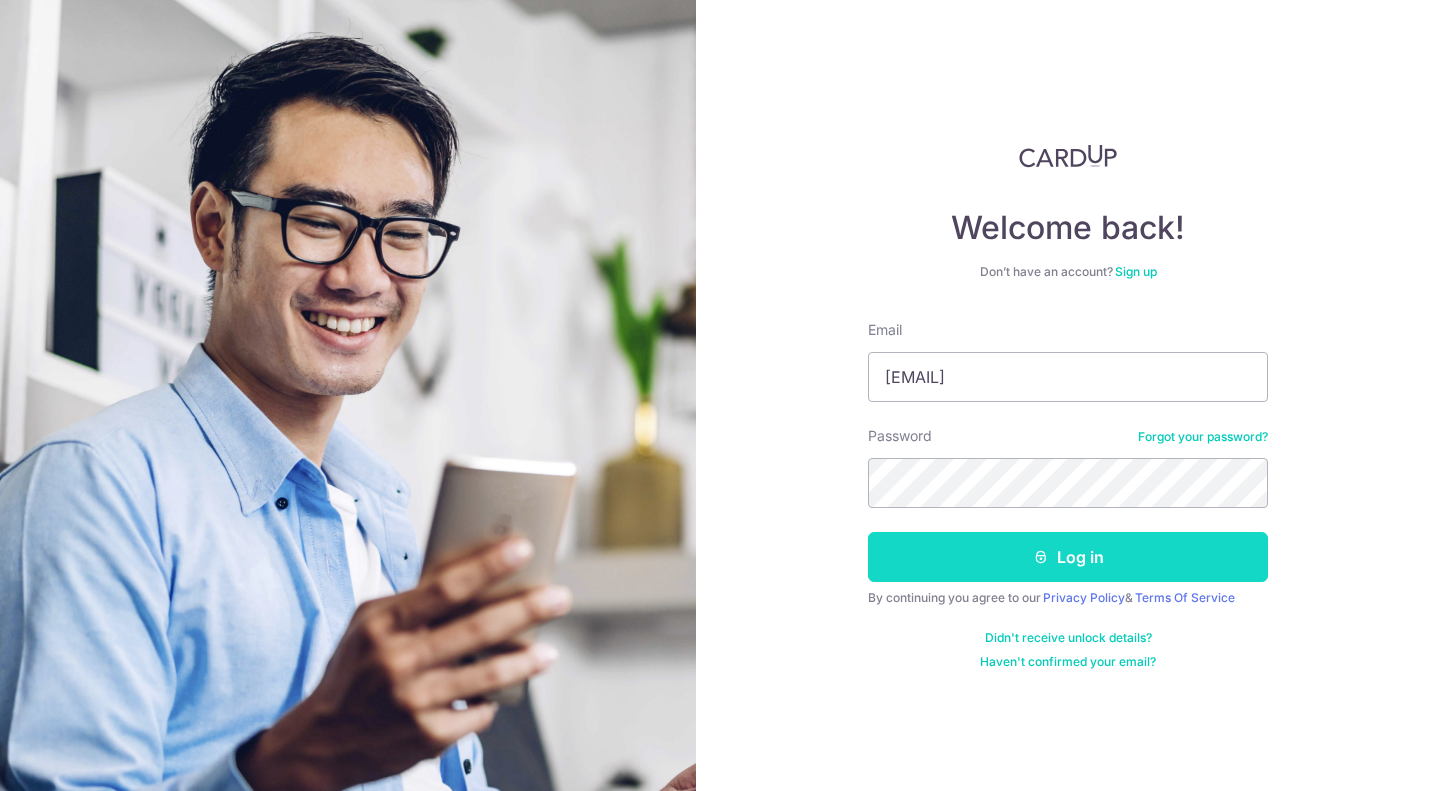 click on "Log in" at bounding box center [1068, 557] 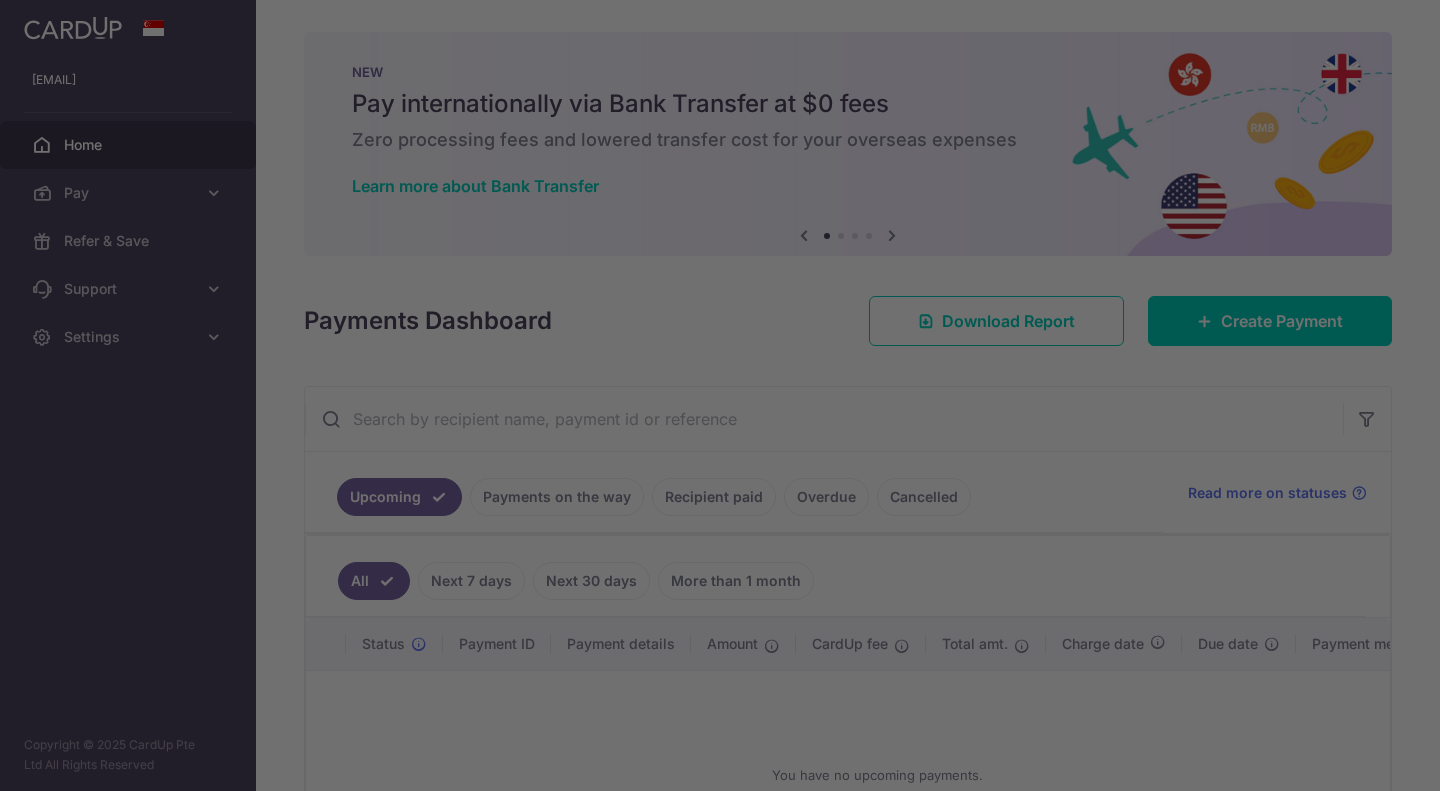 scroll, scrollTop: 0, scrollLeft: 0, axis: both 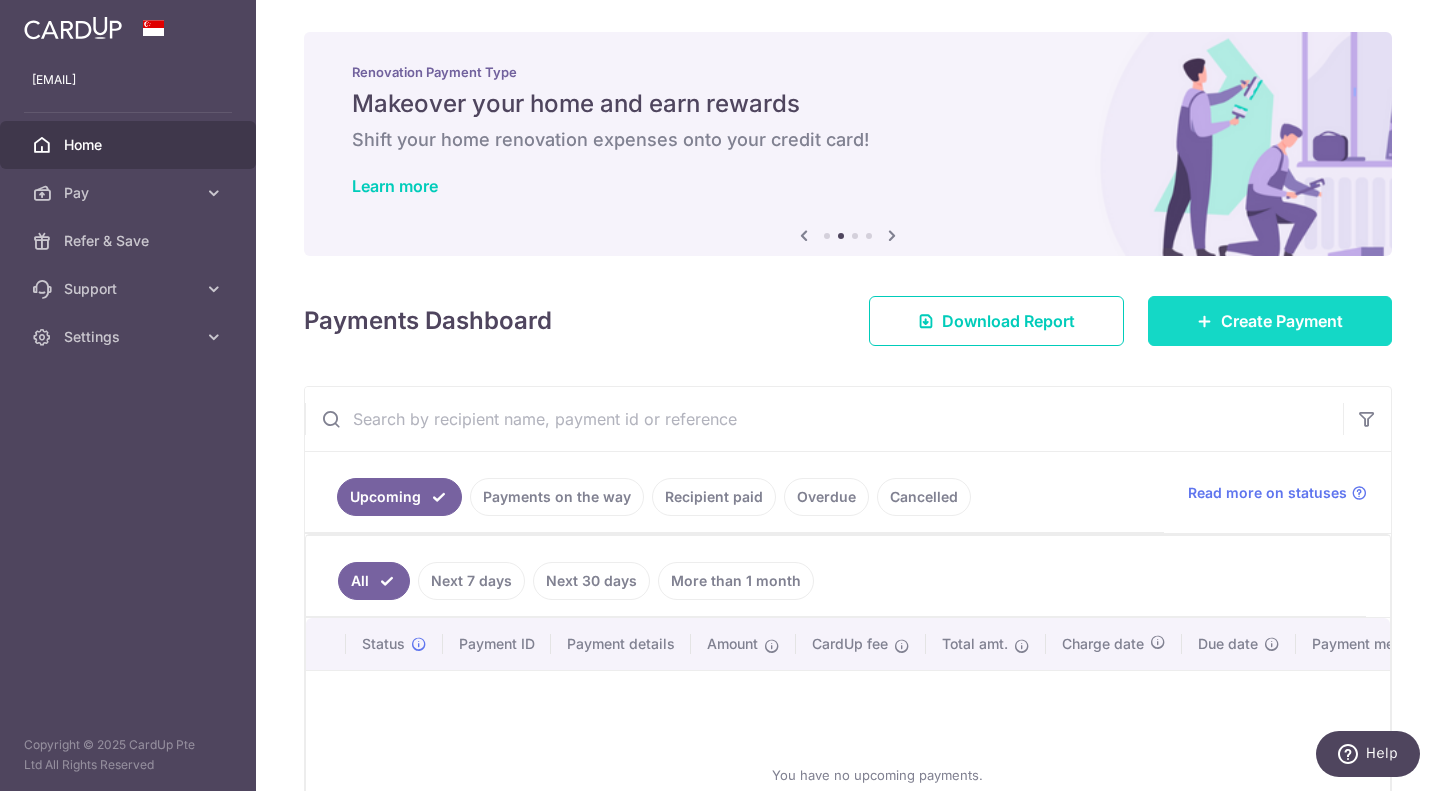 click on "Create Payment" at bounding box center (1270, 321) 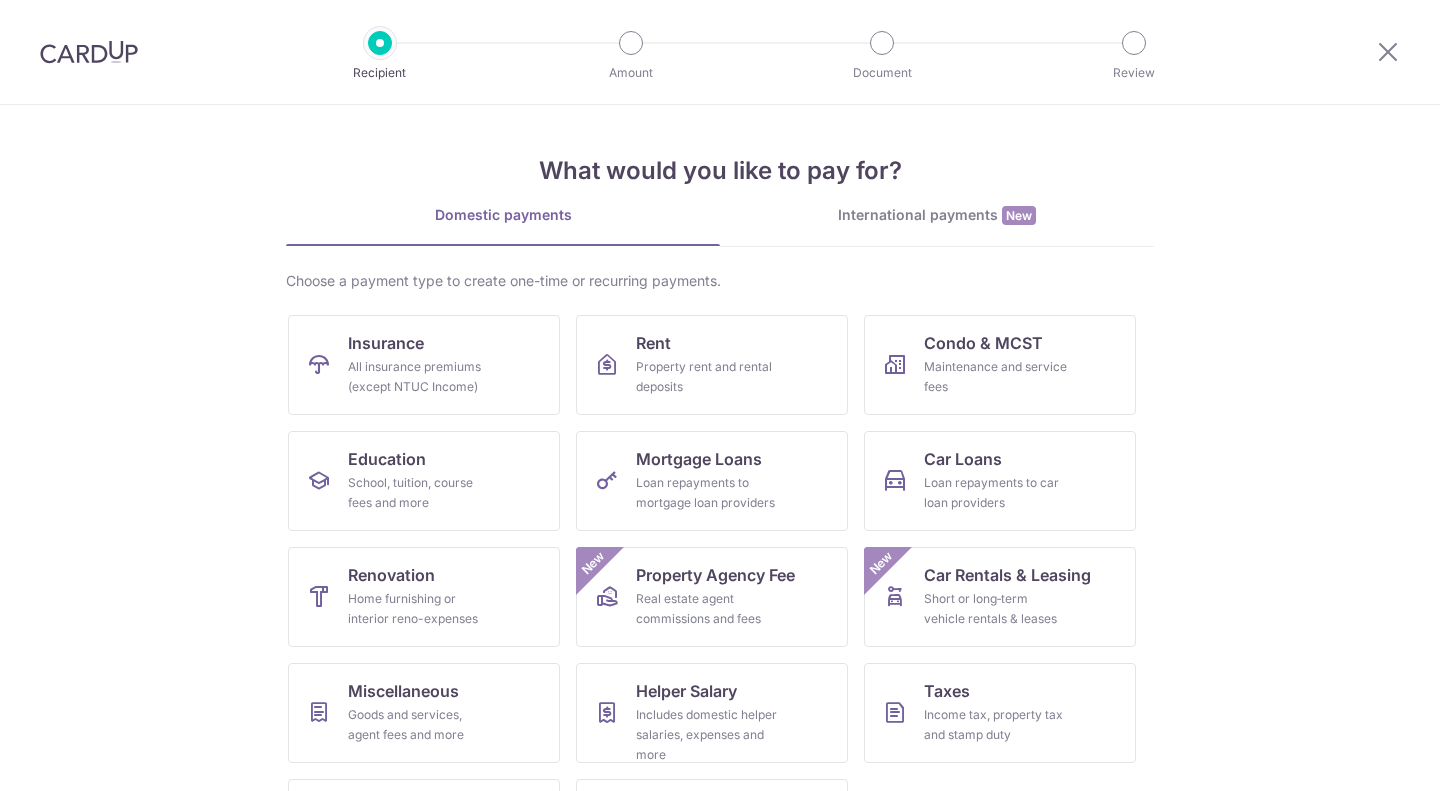 scroll, scrollTop: 0, scrollLeft: 0, axis: both 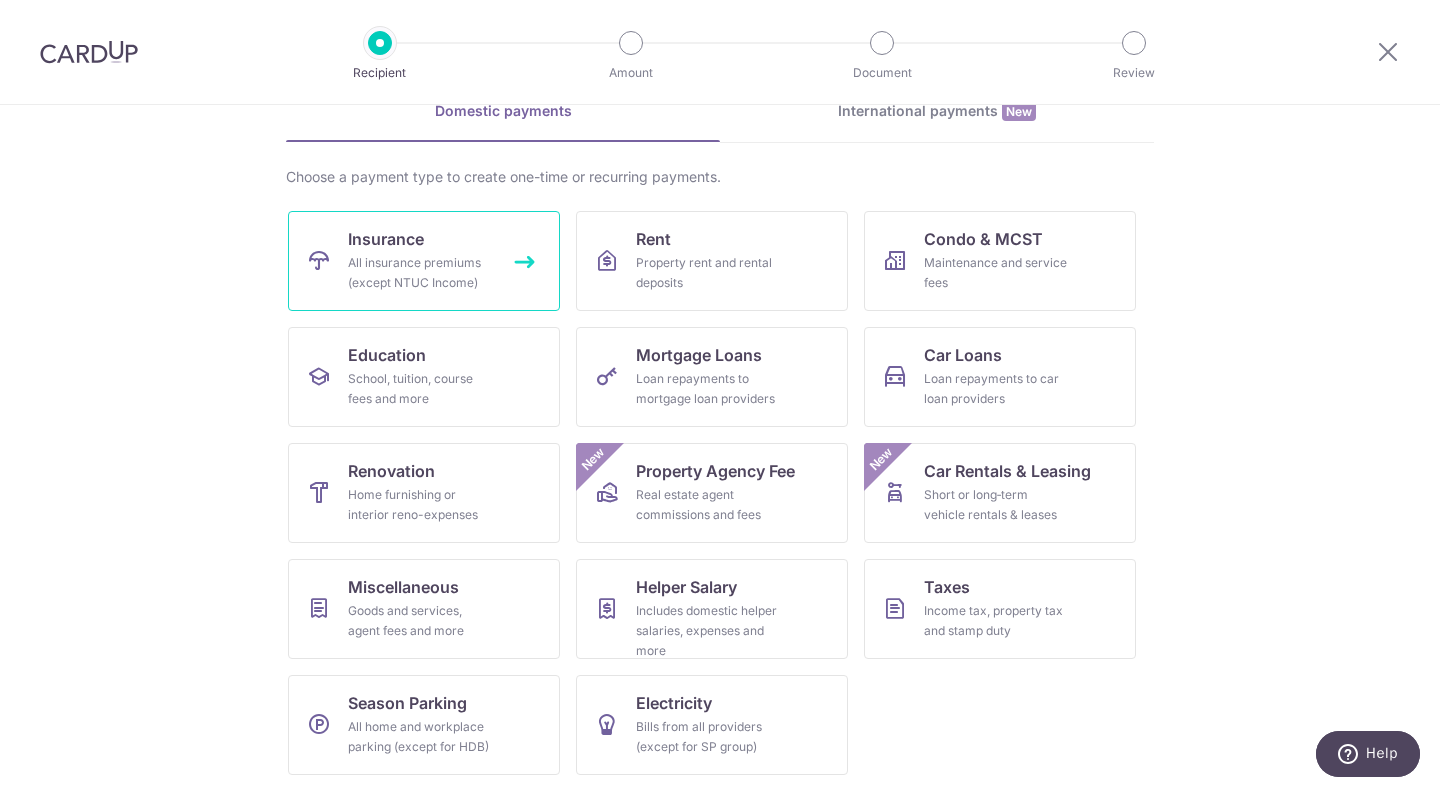 click on "Insurance All insurance premiums (except NTUC Income)" at bounding box center (424, 261) 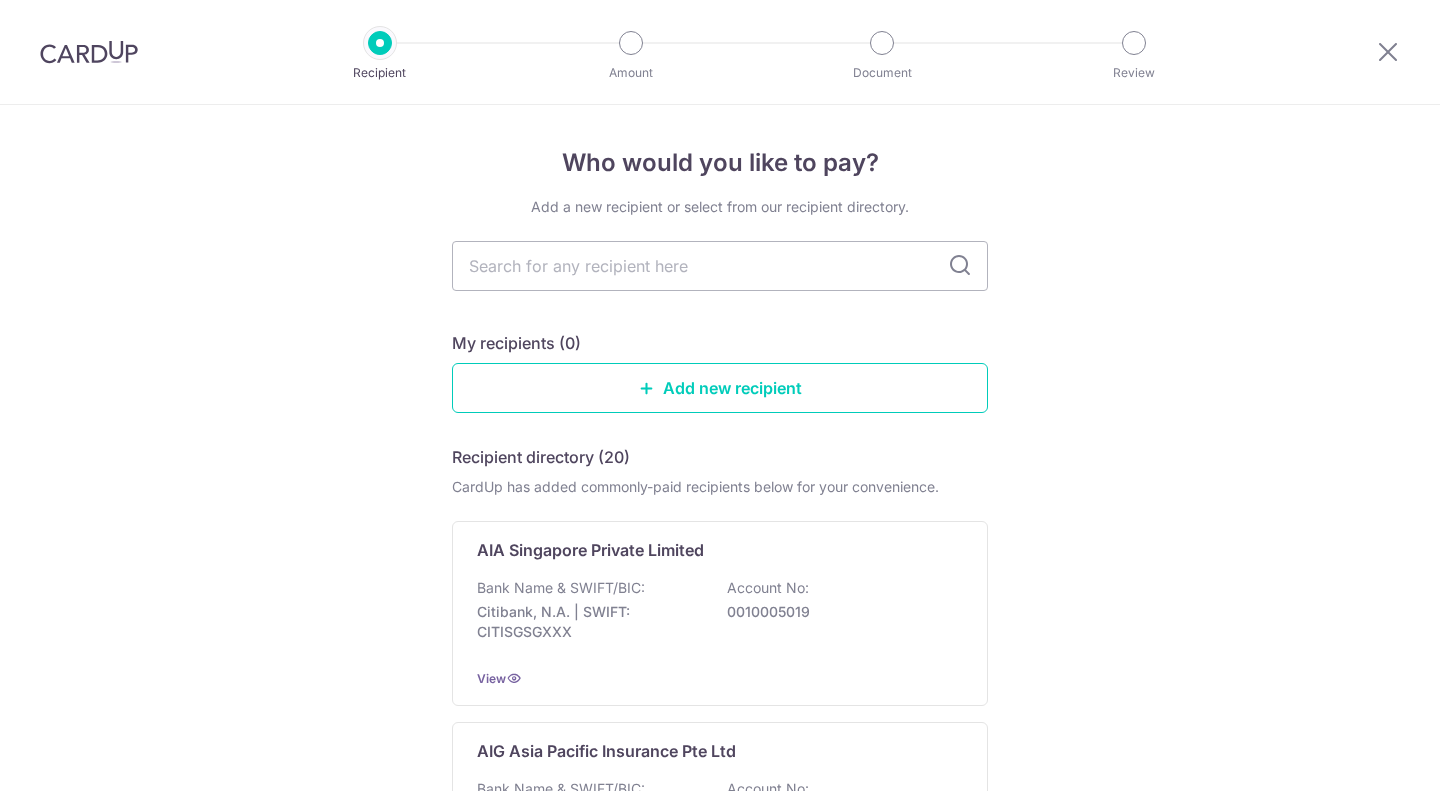 scroll, scrollTop: 0, scrollLeft: 0, axis: both 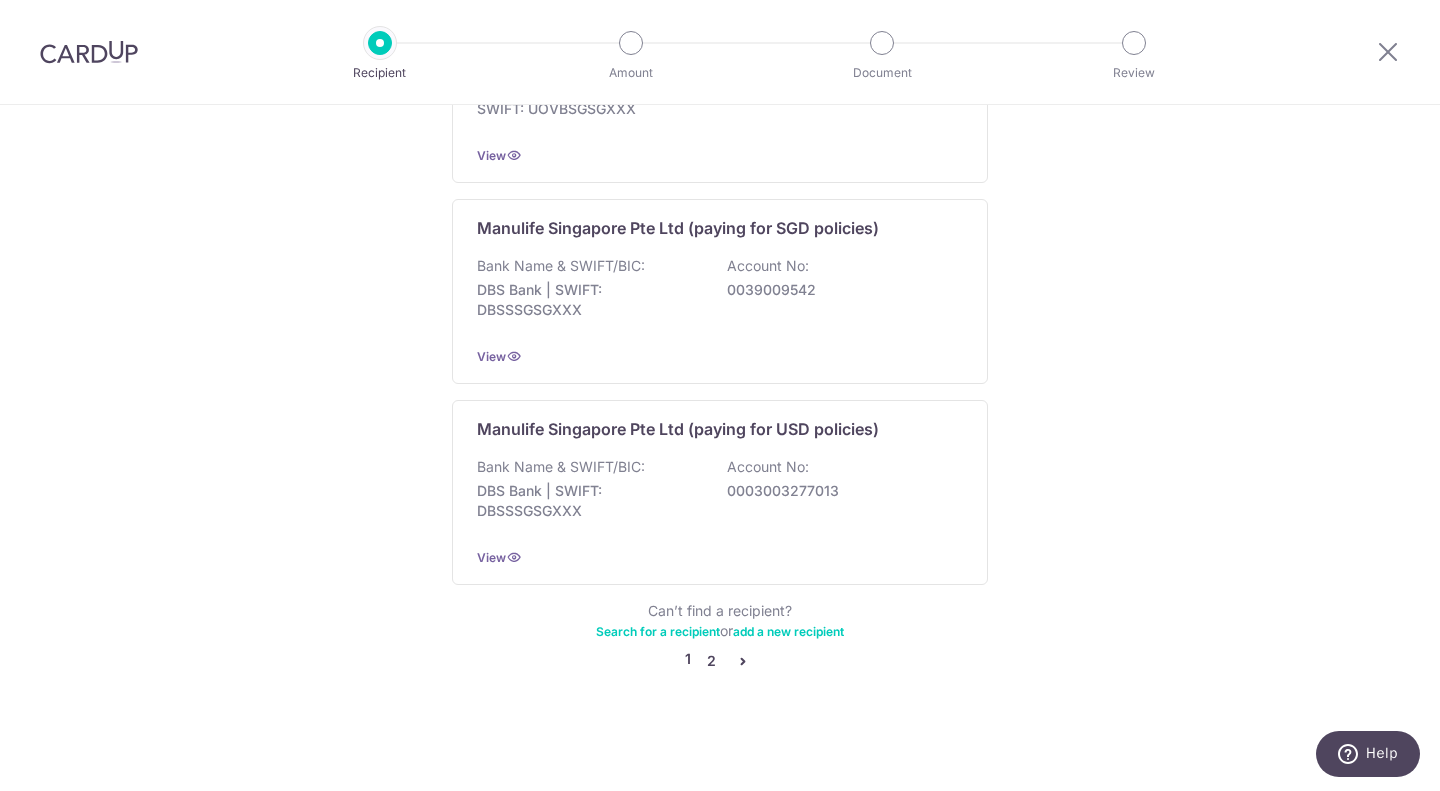 click on "2" at bounding box center (711, 661) 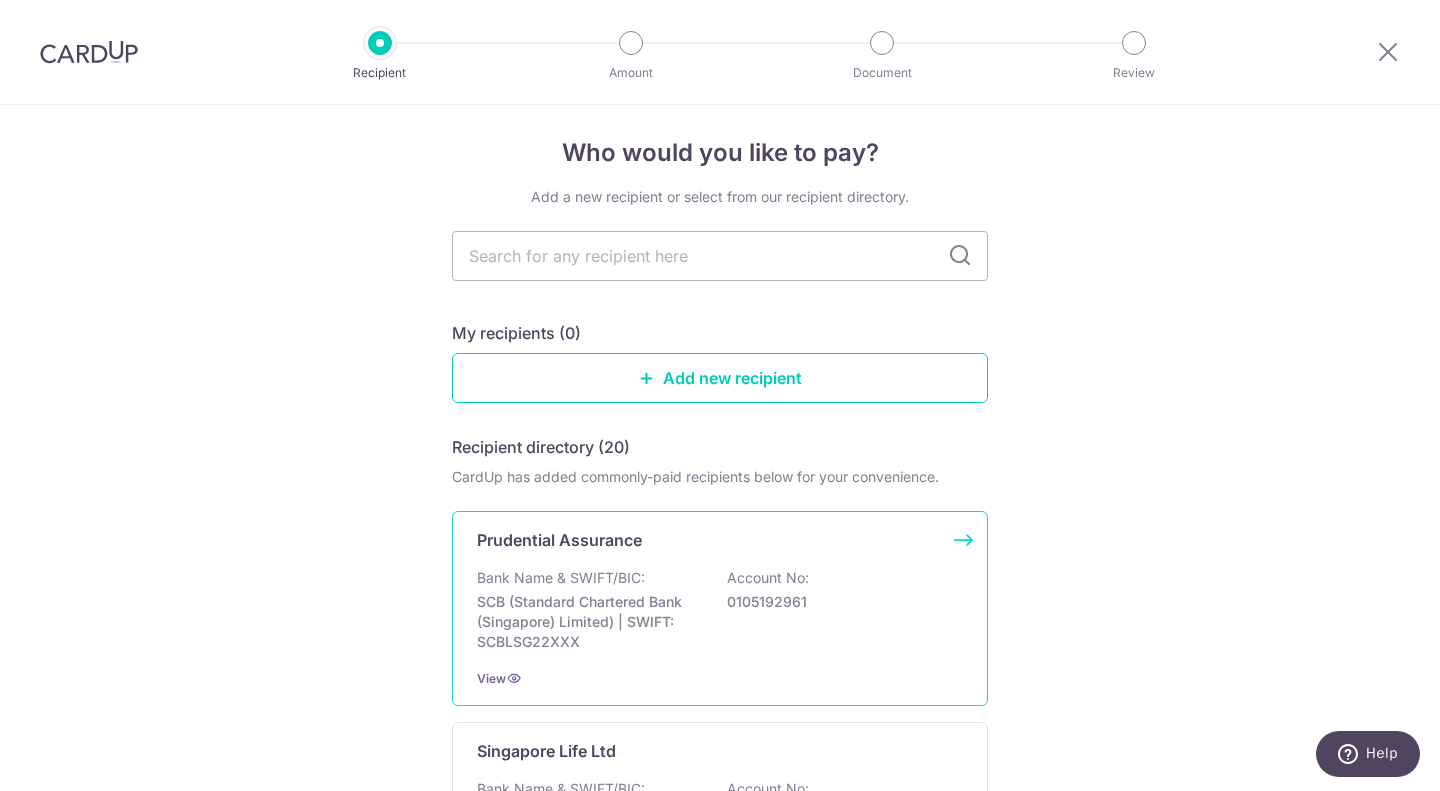 scroll, scrollTop: 2, scrollLeft: 0, axis: vertical 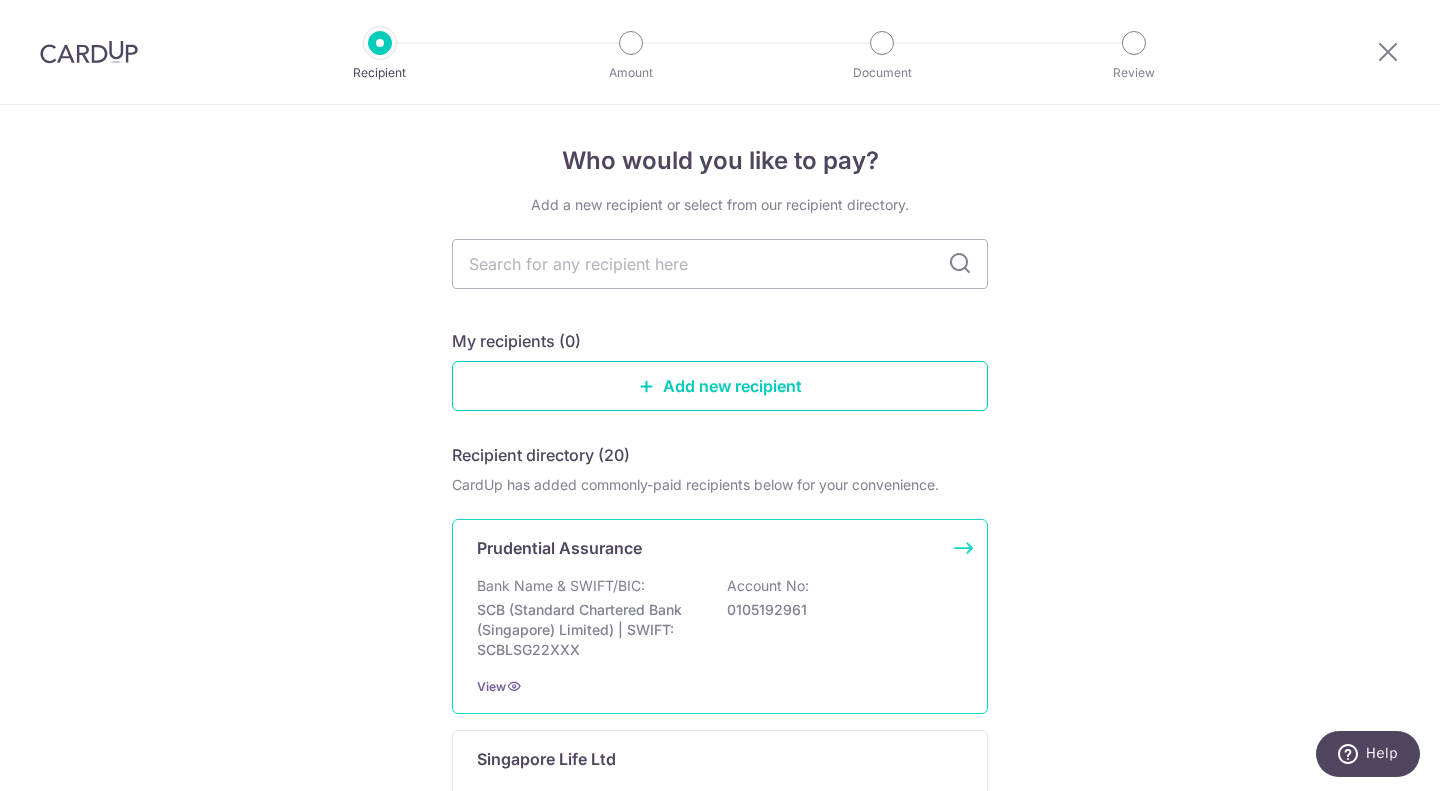 click on "Bank Name & SWIFT/BIC:
SCB (Standard Chartered Bank (Singapore) Limited) | SWIFT: SCBLSG22XXX
Account No:
0105192961" at bounding box center (720, 618) 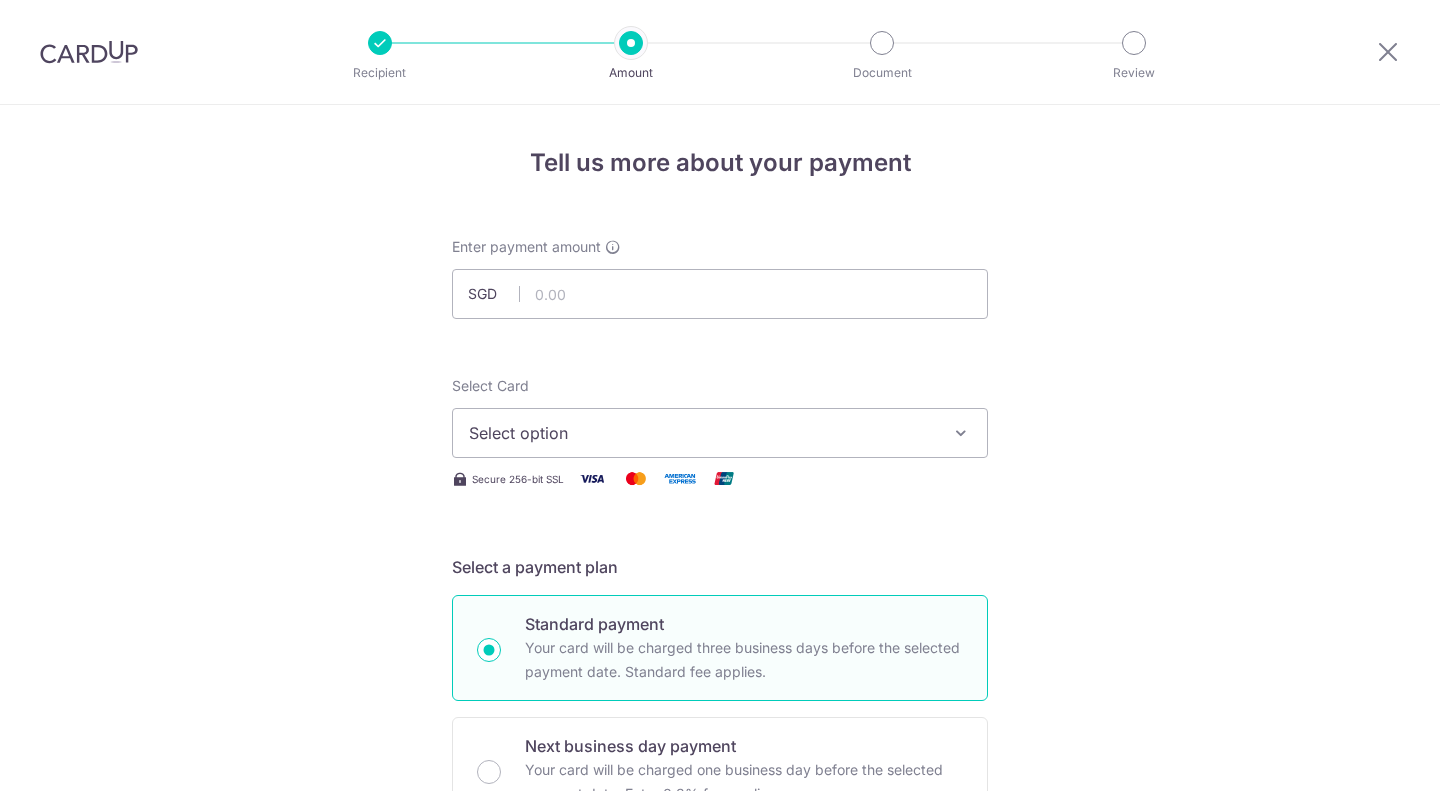 scroll, scrollTop: 0, scrollLeft: 0, axis: both 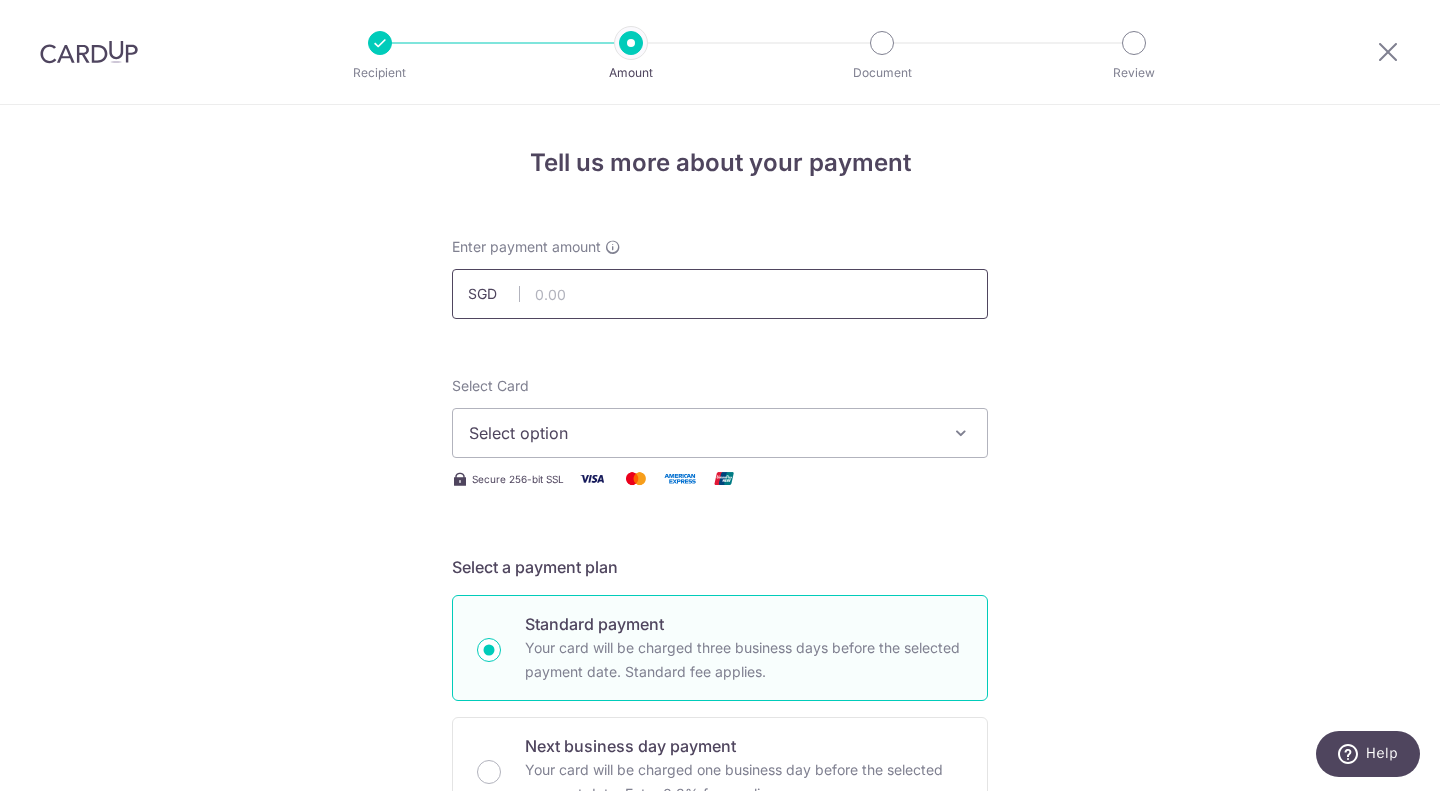 click at bounding box center (720, 294) 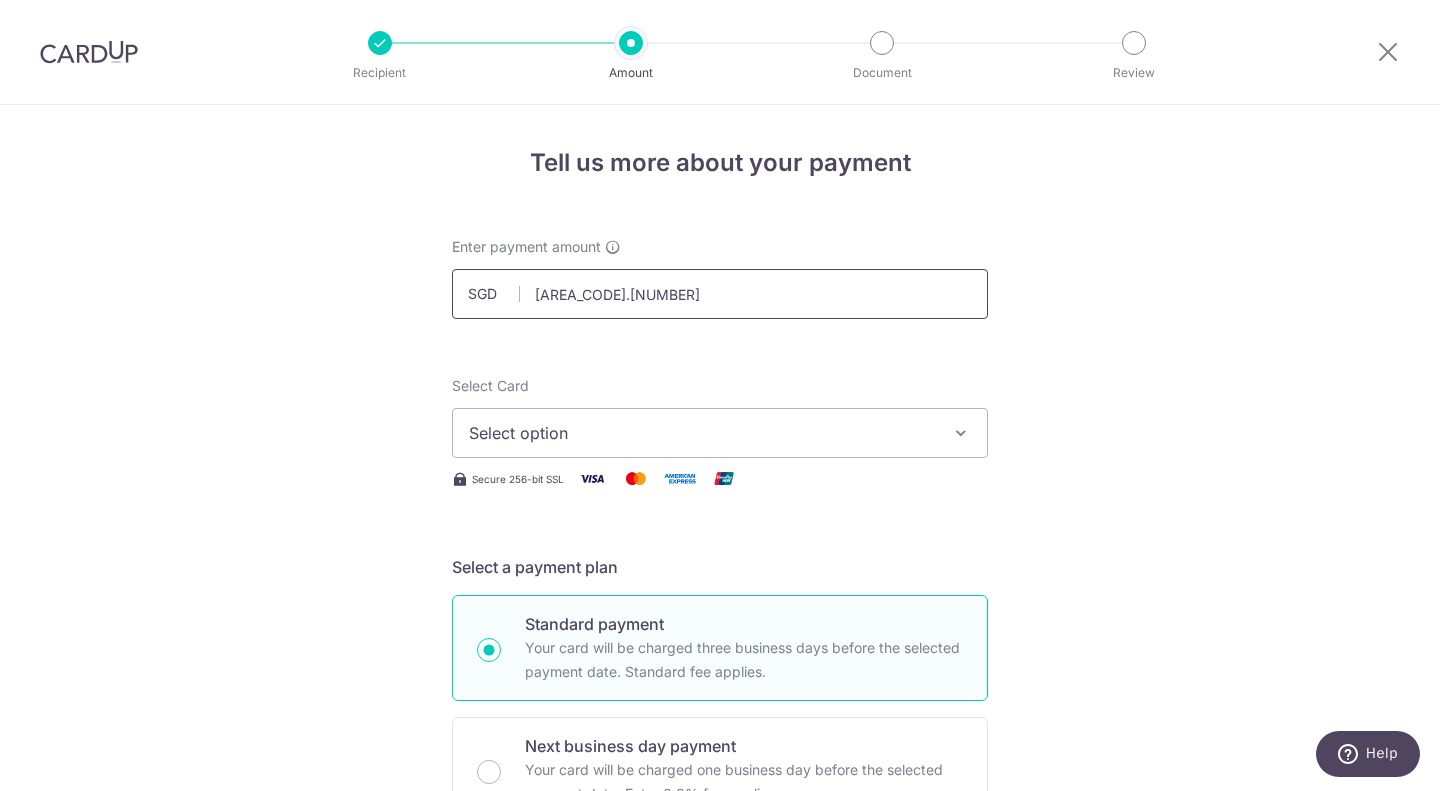 type on "513.80" 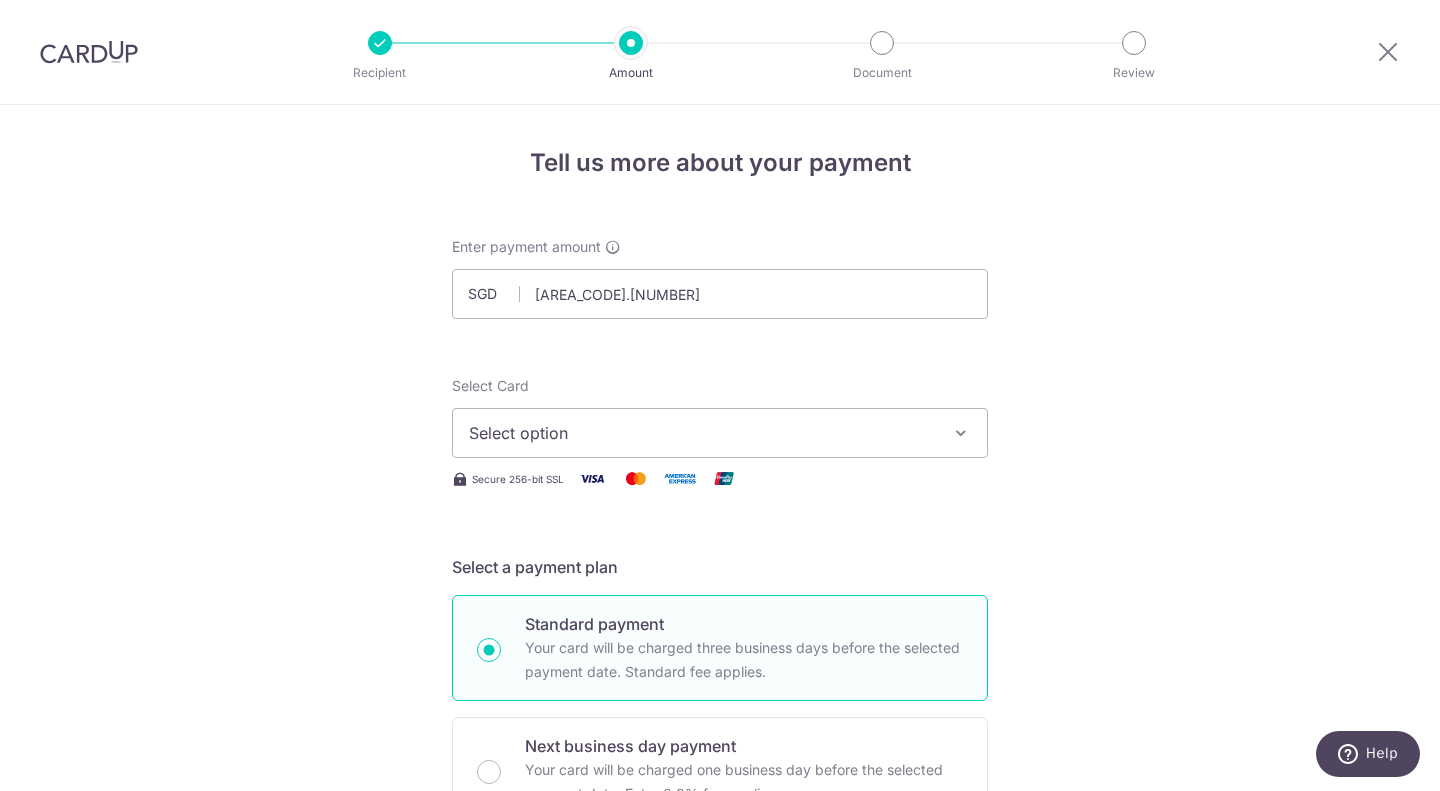 click on "Select option" at bounding box center (720, 433) 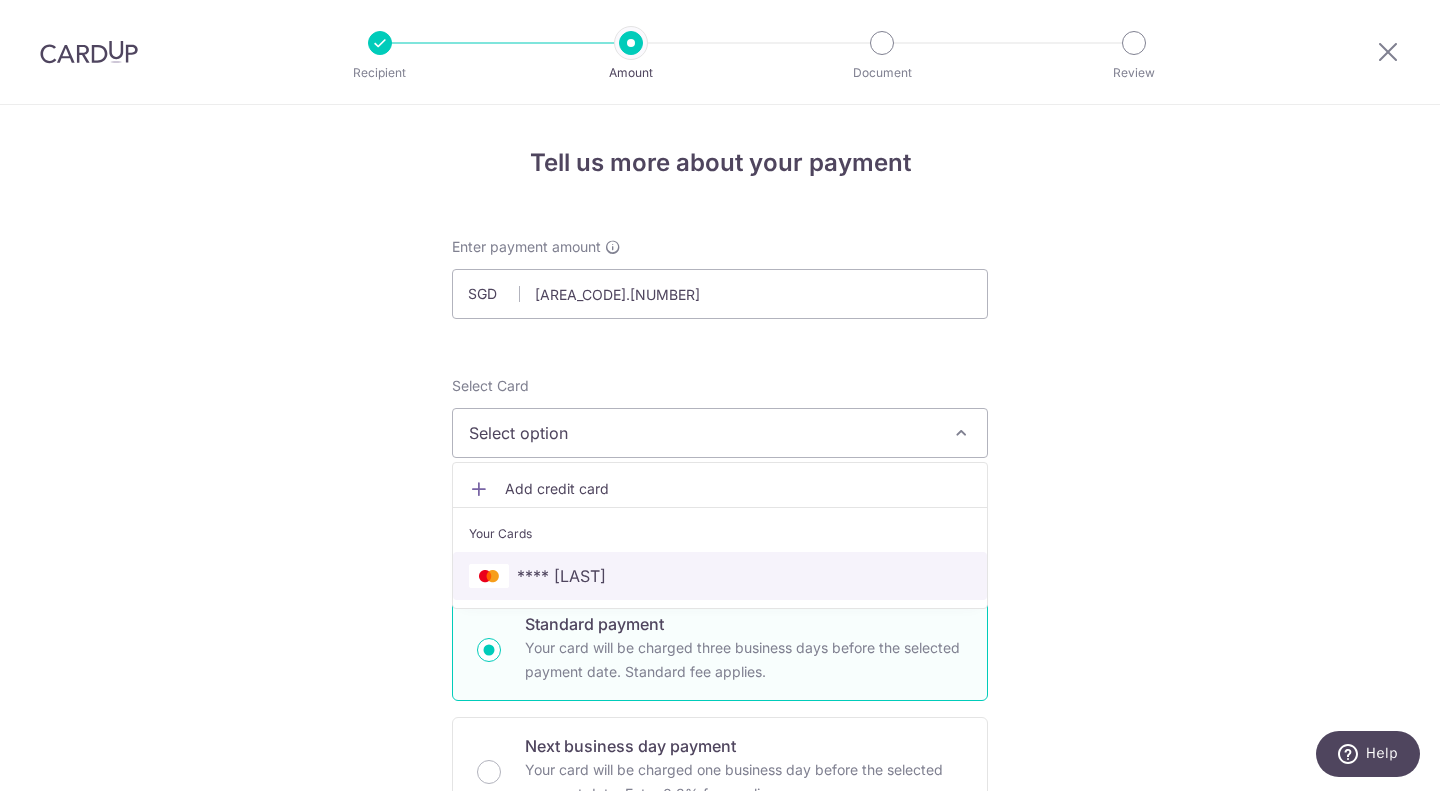 click on "**** 2661" at bounding box center (720, 576) 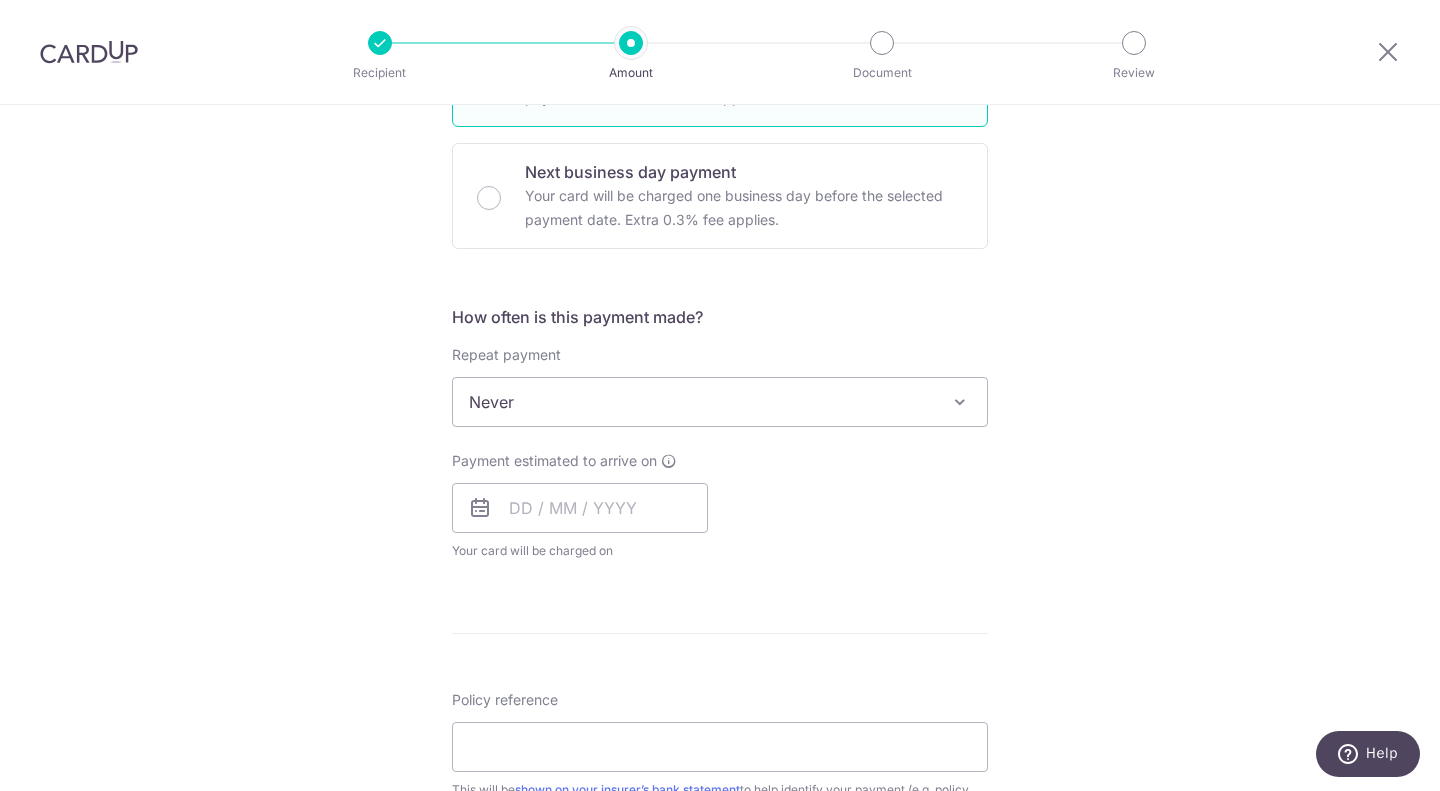 scroll, scrollTop: 529, scrollLeft: 0, axis: vertical 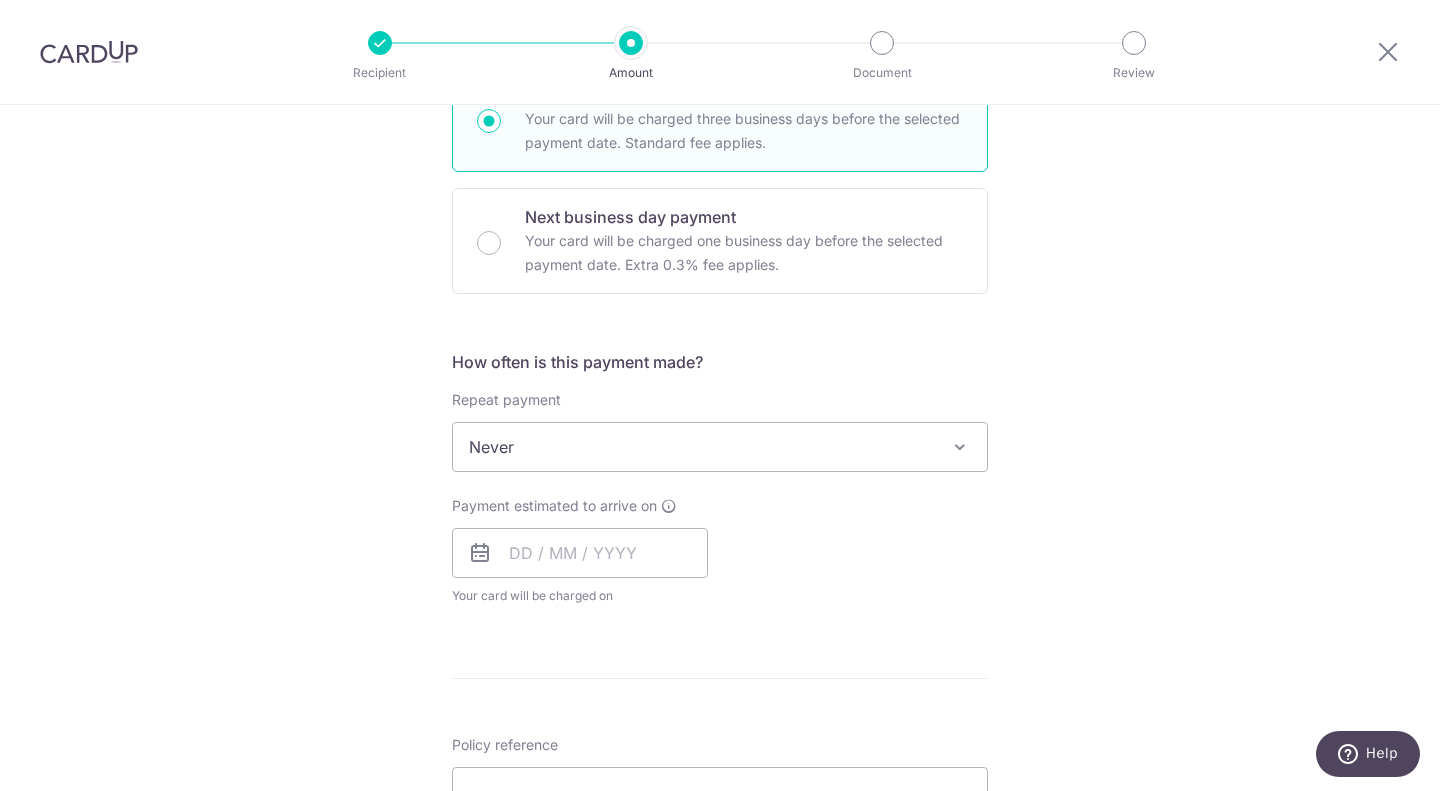click on "Never" at bounding box center (720, 447) 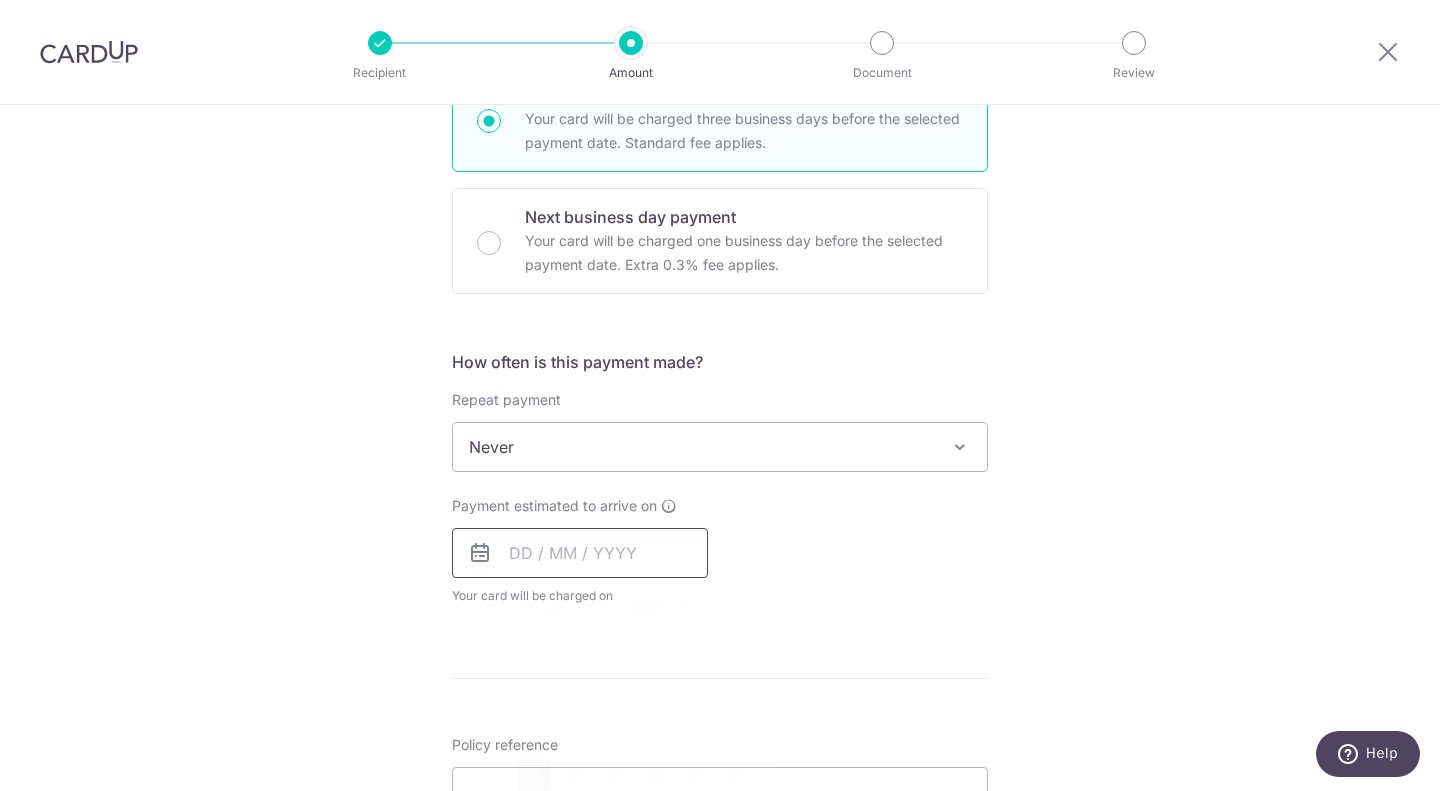 click at bounding box center [580, 553] 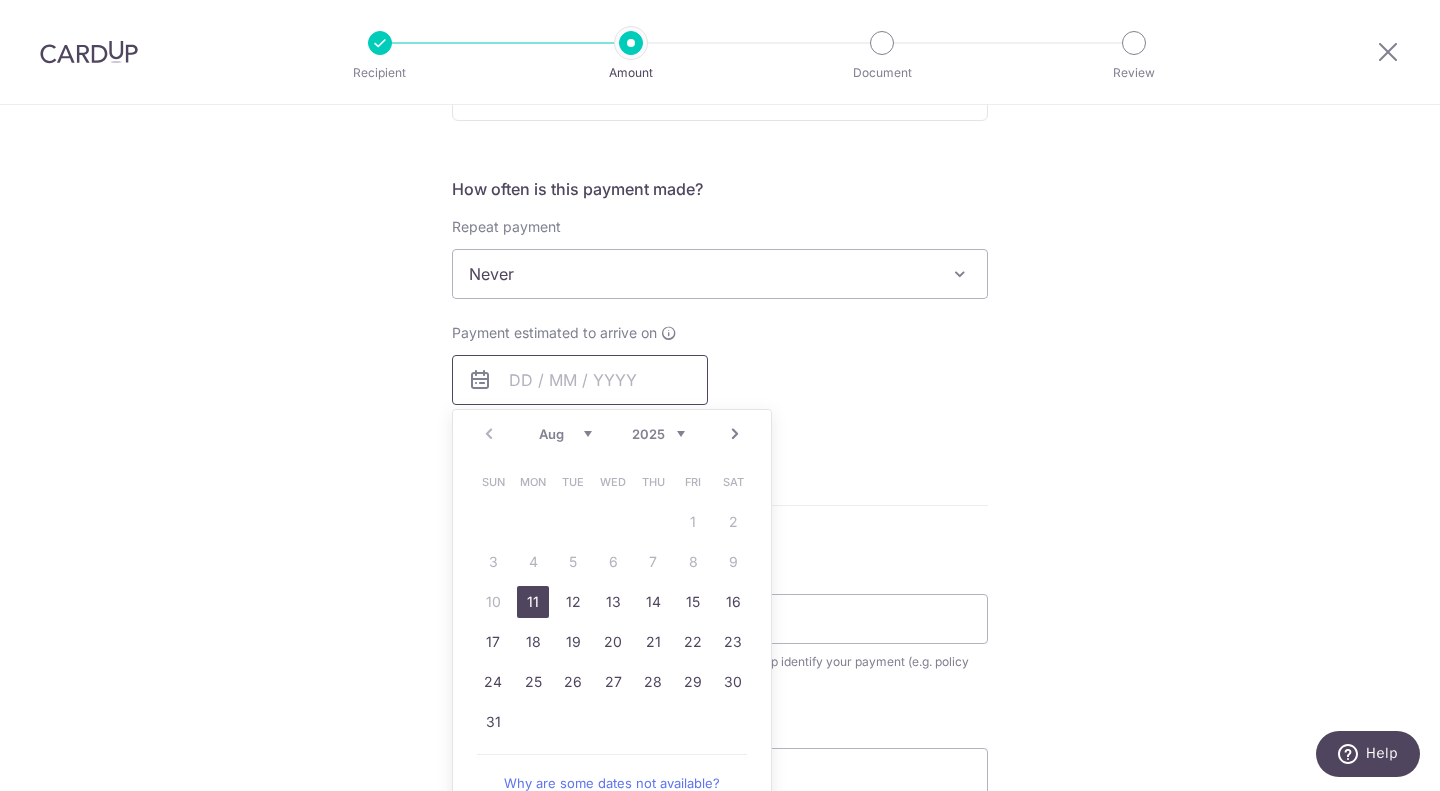 scroll, scrollTop: 726, scrollLeft: 0, axis: vertical 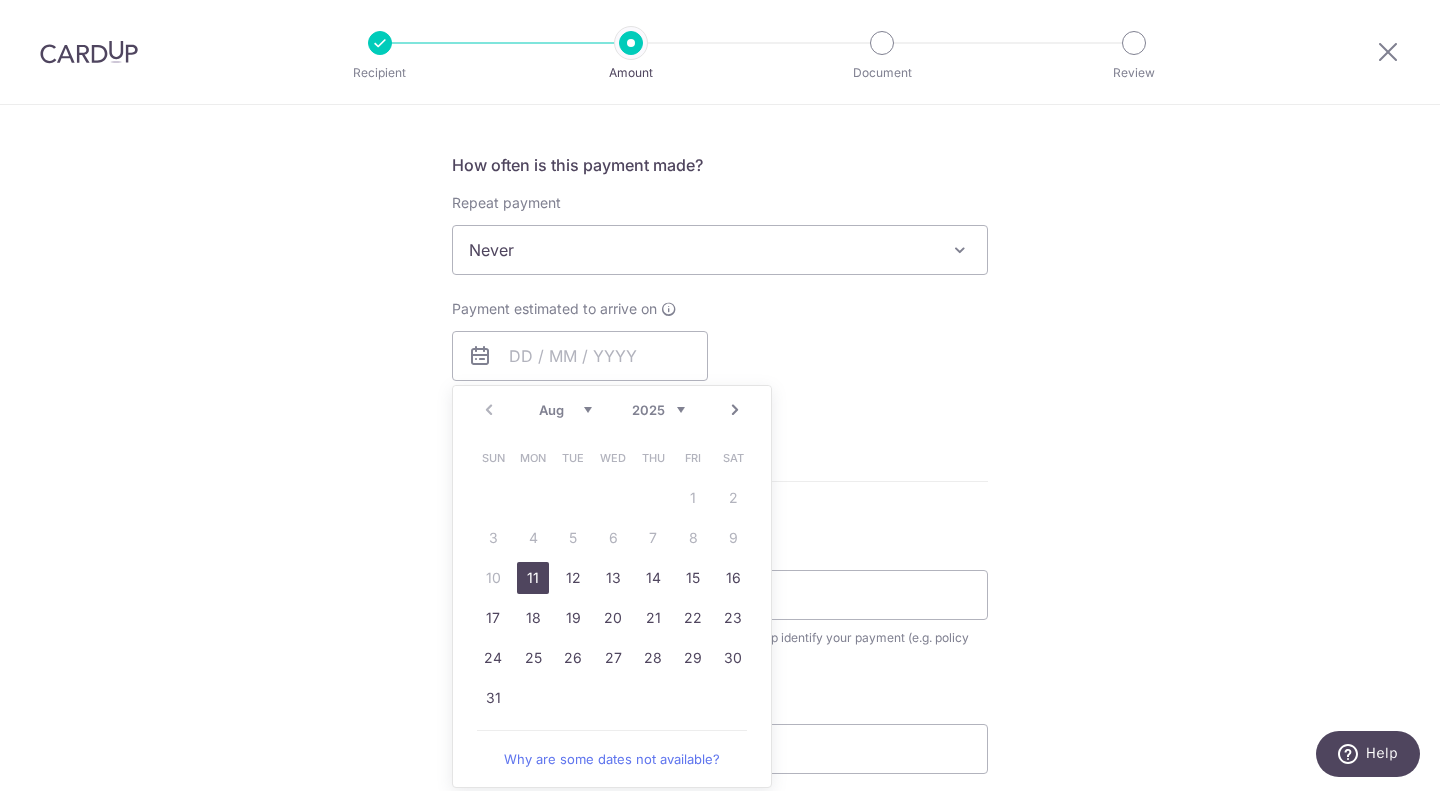 click on "11" at bounding box center [533, 578] 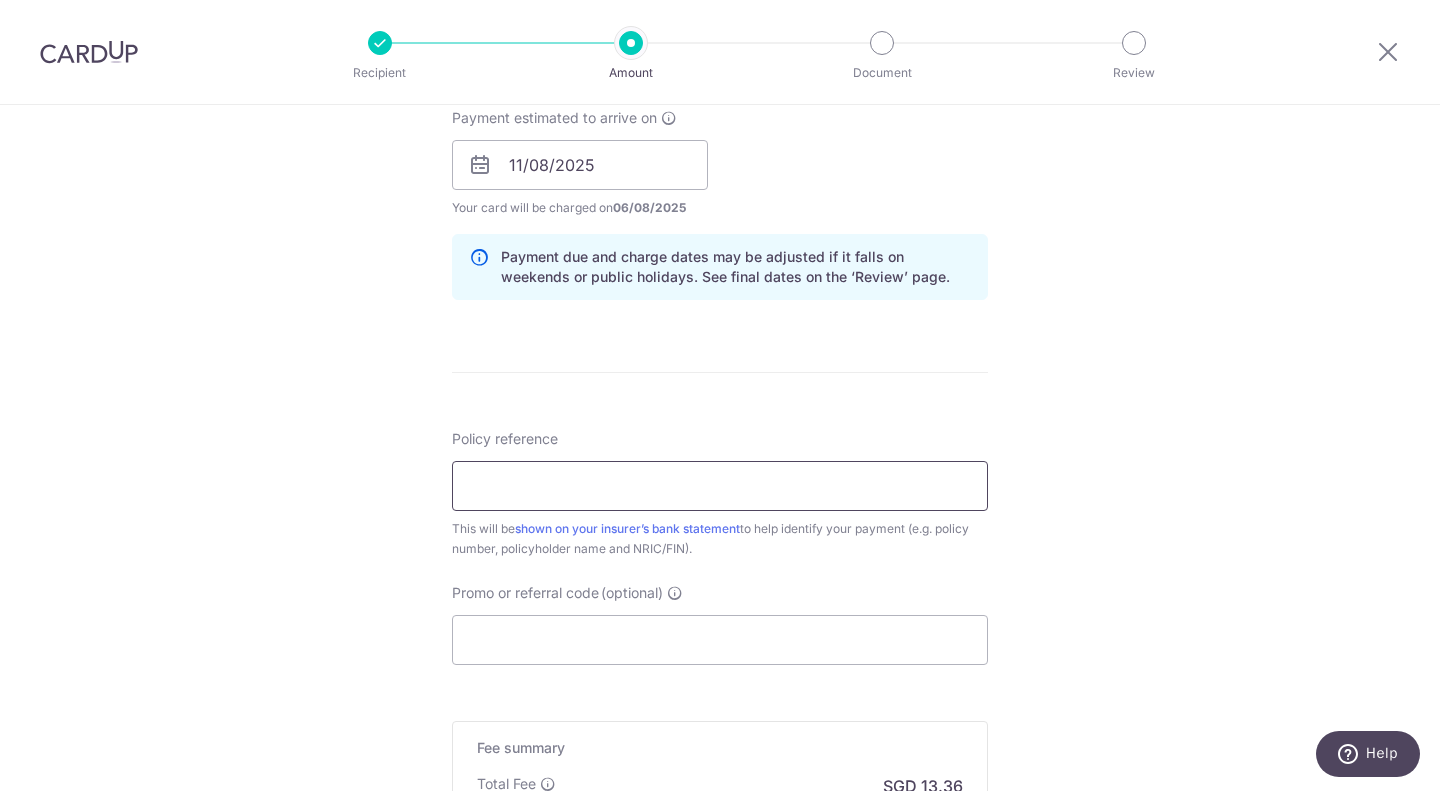 scroll, scrollTop: 918, scrollLeft: 0, axis: vertical 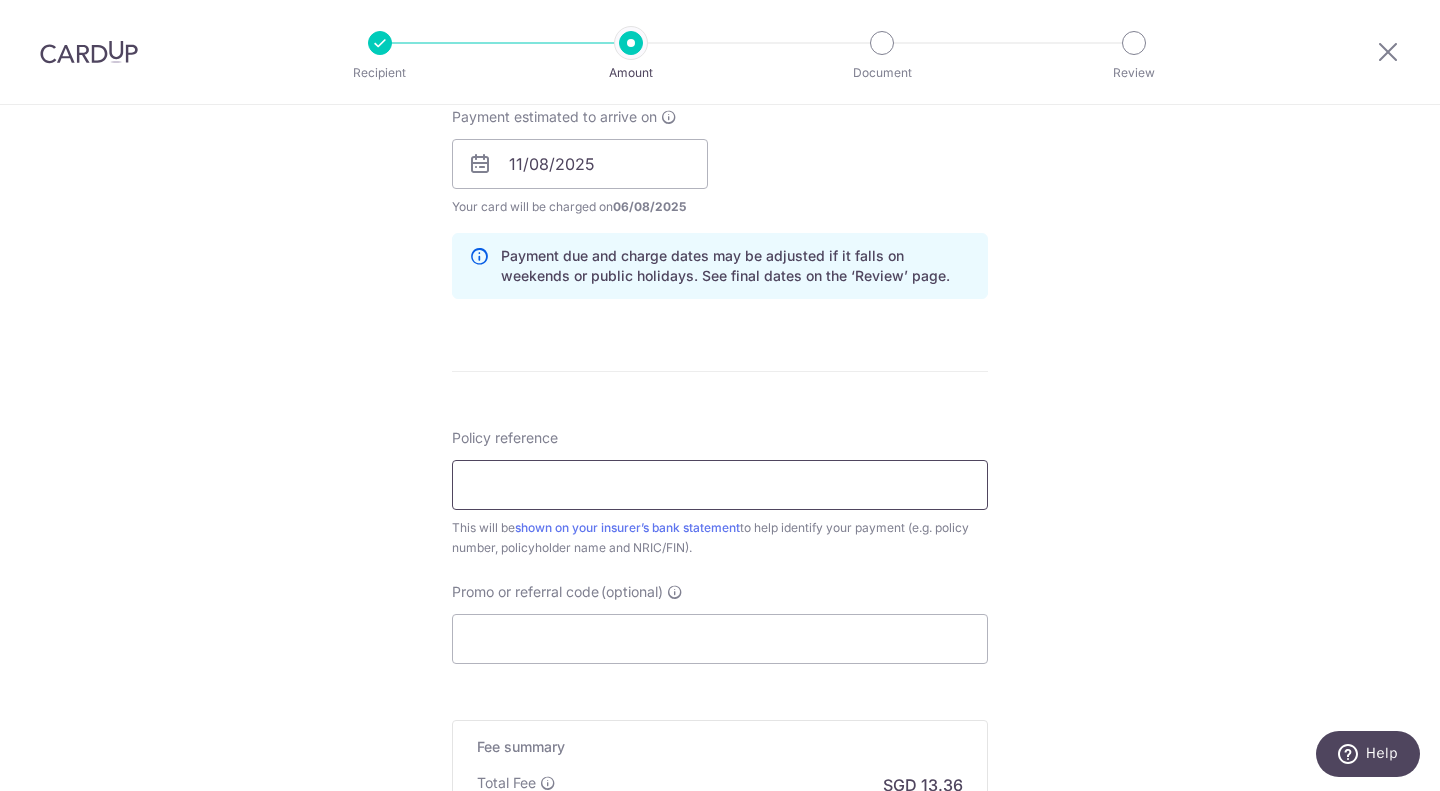 click on "Policy reference" at bounding box center [720, 485] 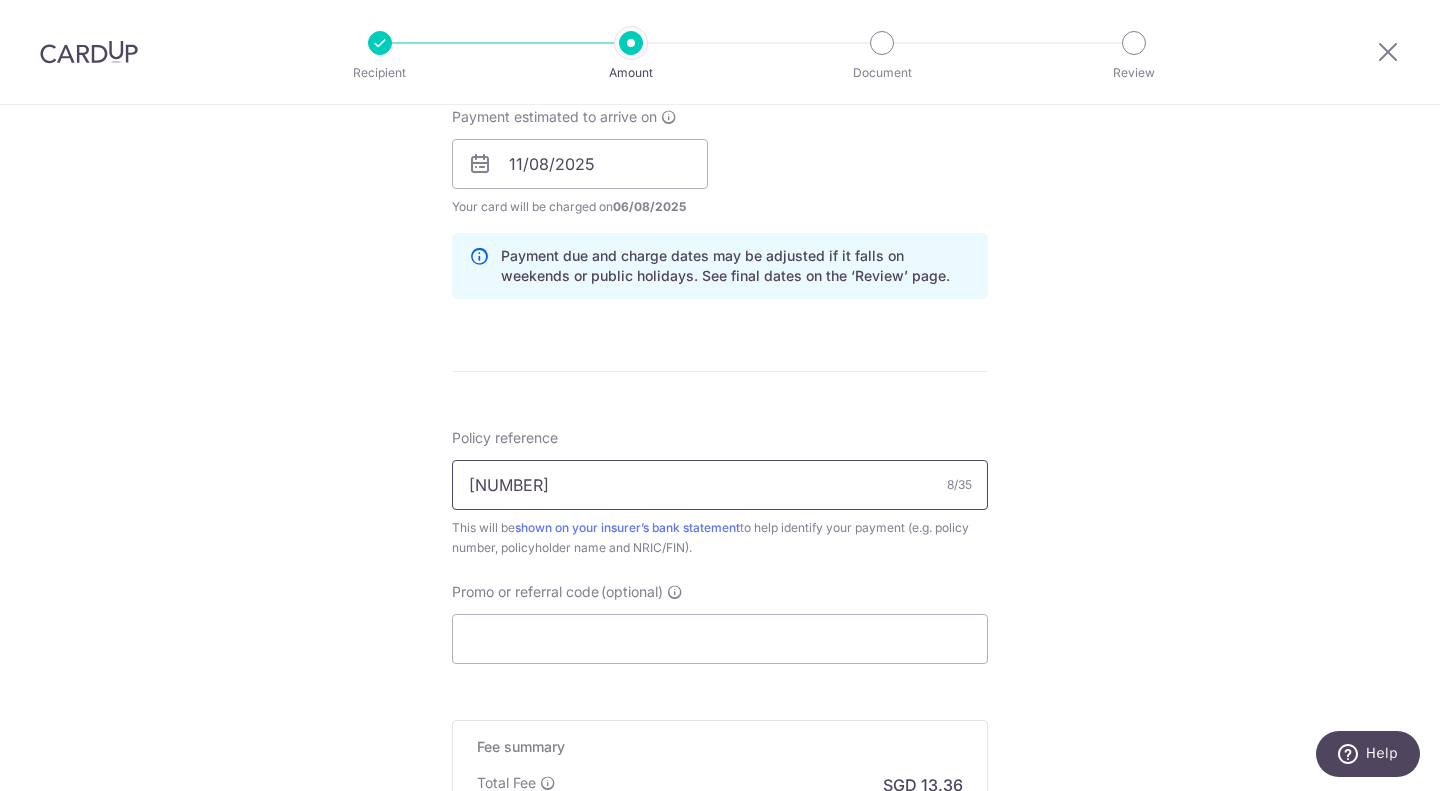 type on "69326494" 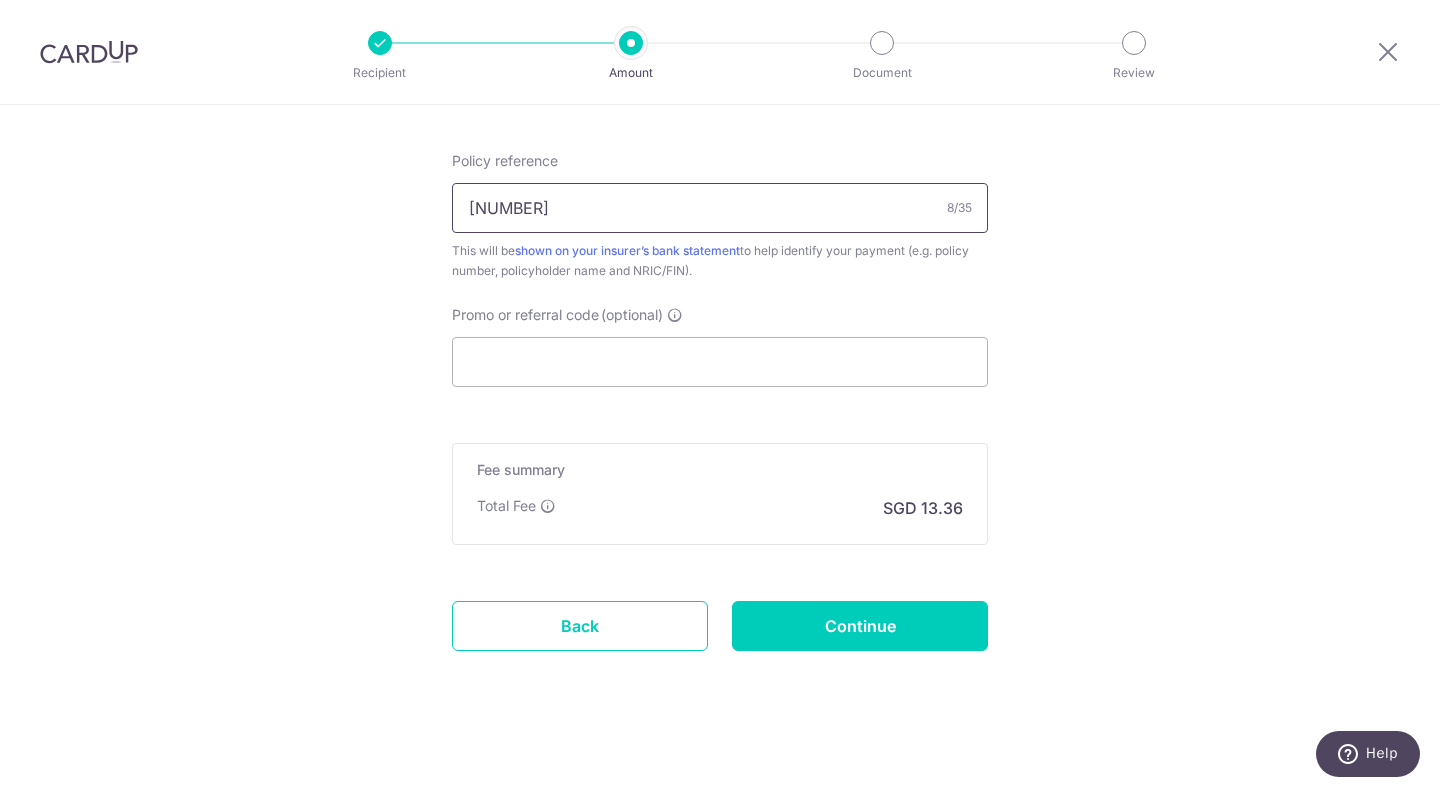 scroll, scrollTop: 1205, scrollLeft: 0, axis: vertical 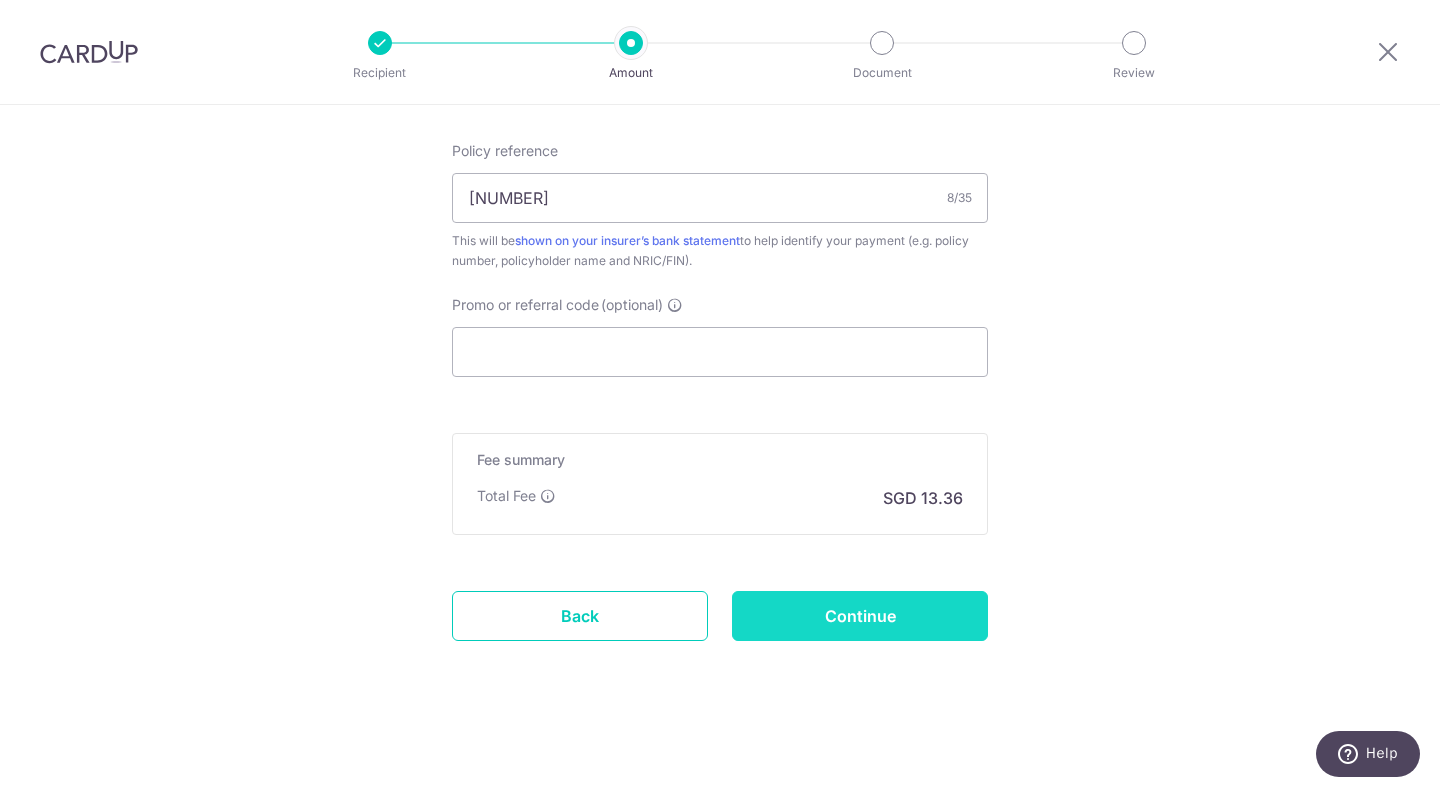 click on "Continue" at bounding box center (860, 616) 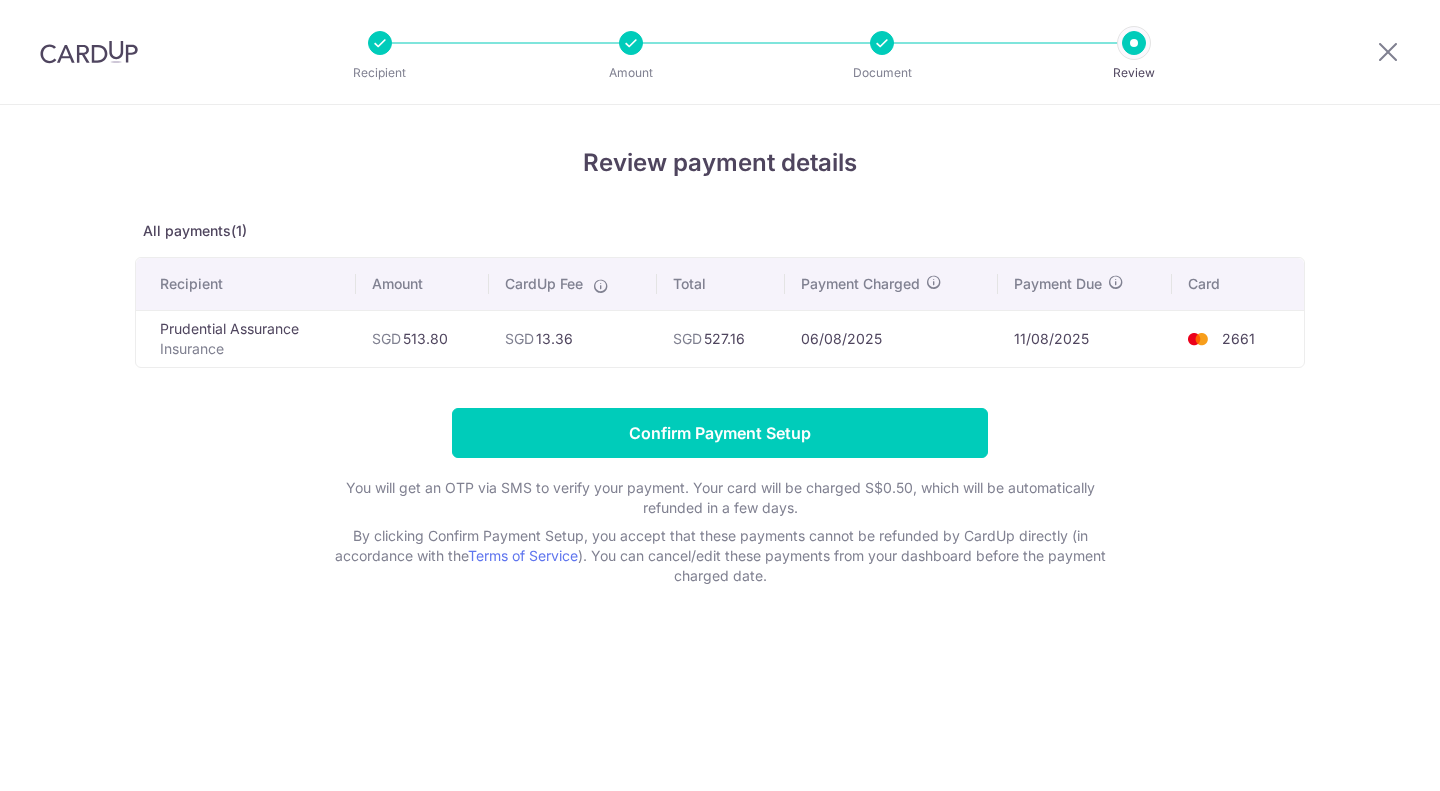 scroll, scrollTop: 0, scrollLeft: 0, axis: both 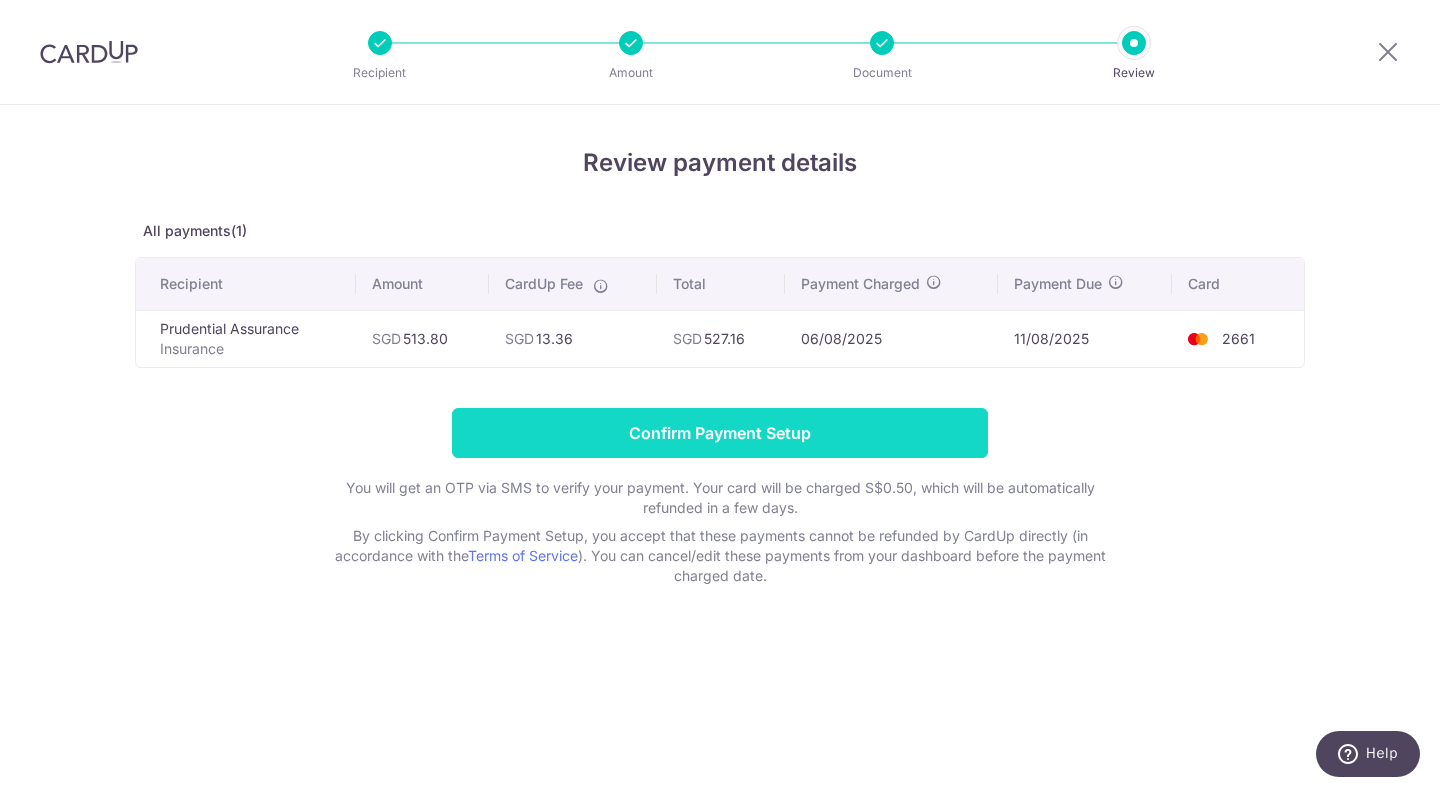 click on "Confirm Payment Setup" at bounding box center [720, 433] 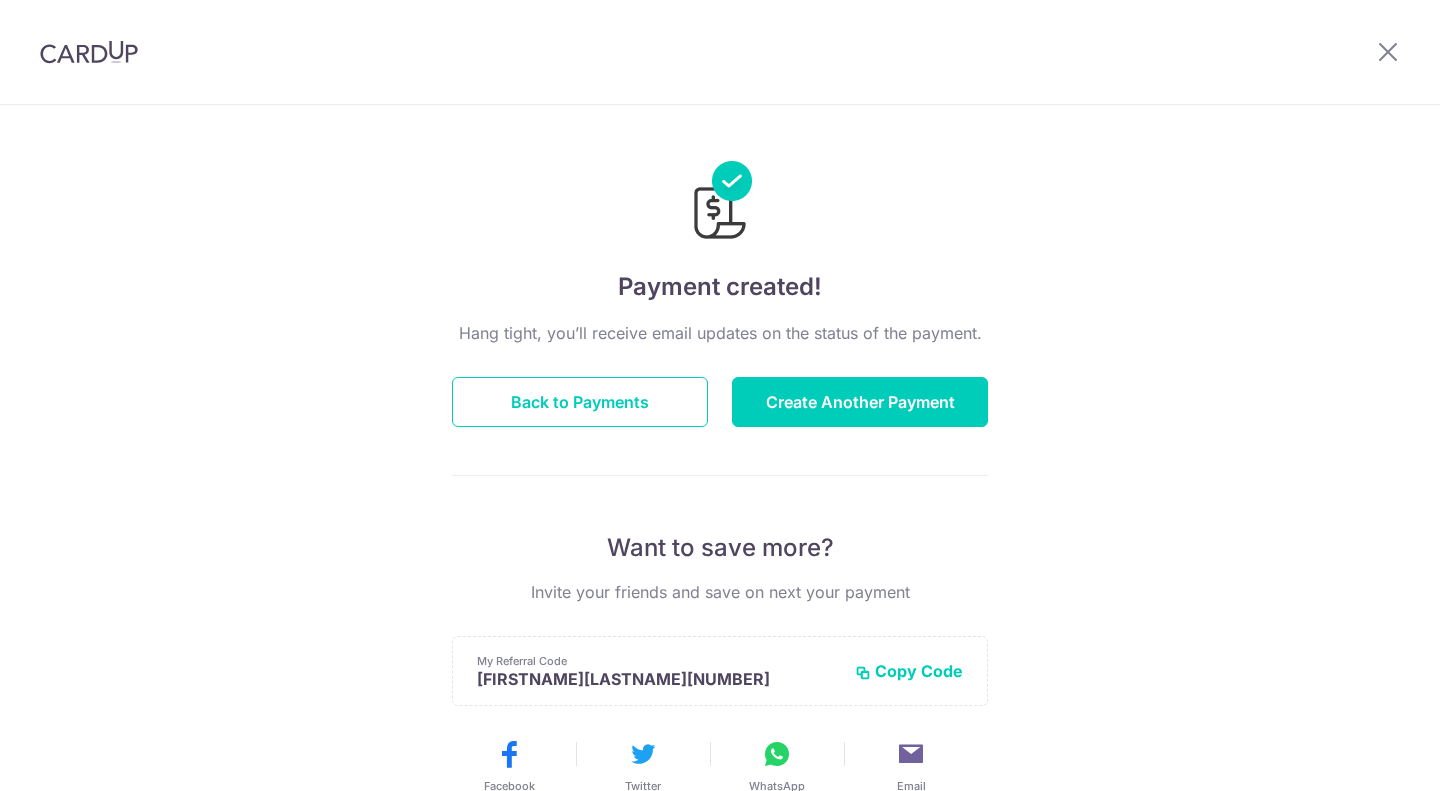 scroll, scrollTop: 0, scrollLeft: 0, axis: both 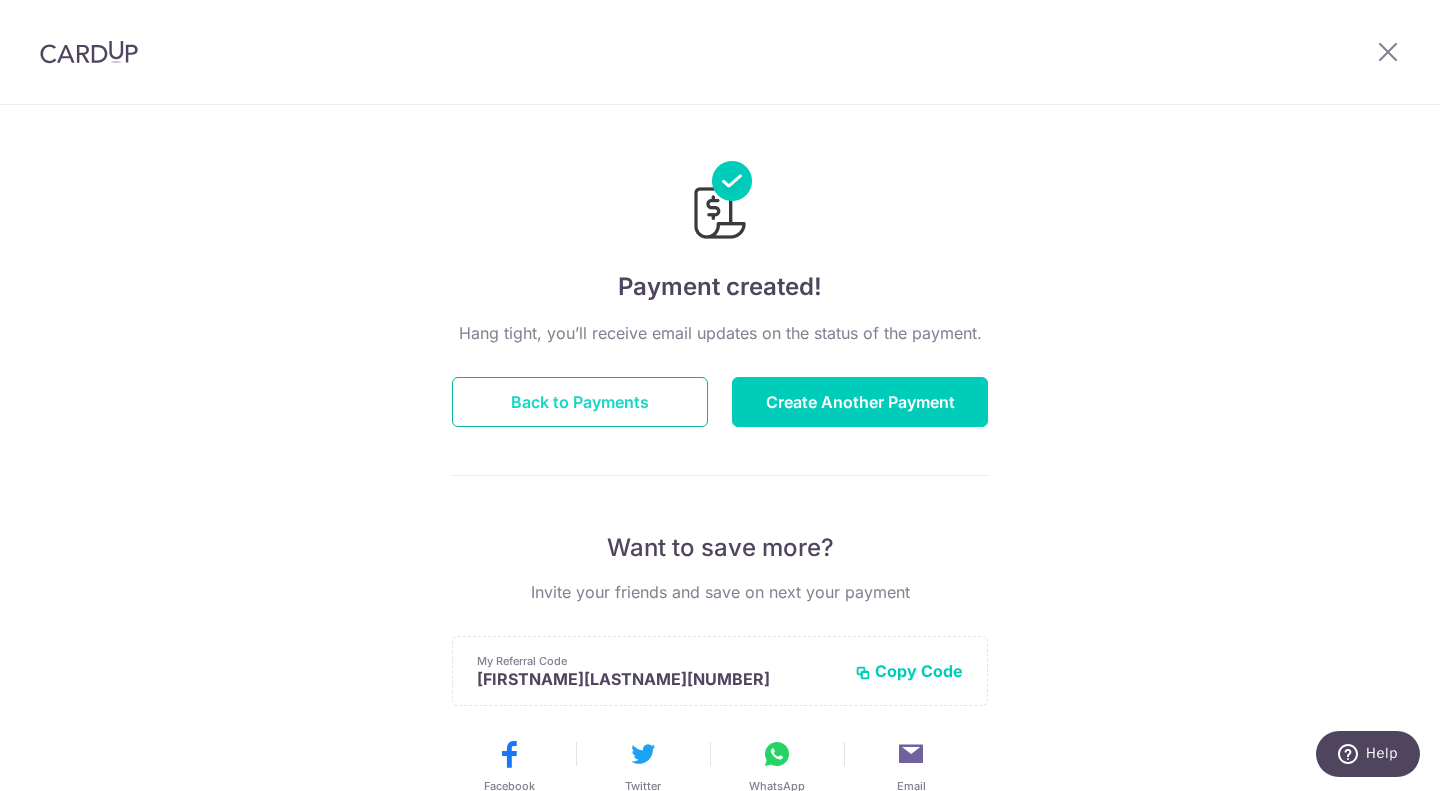 click on "Back to Payments" at bounding box center (580, 402) 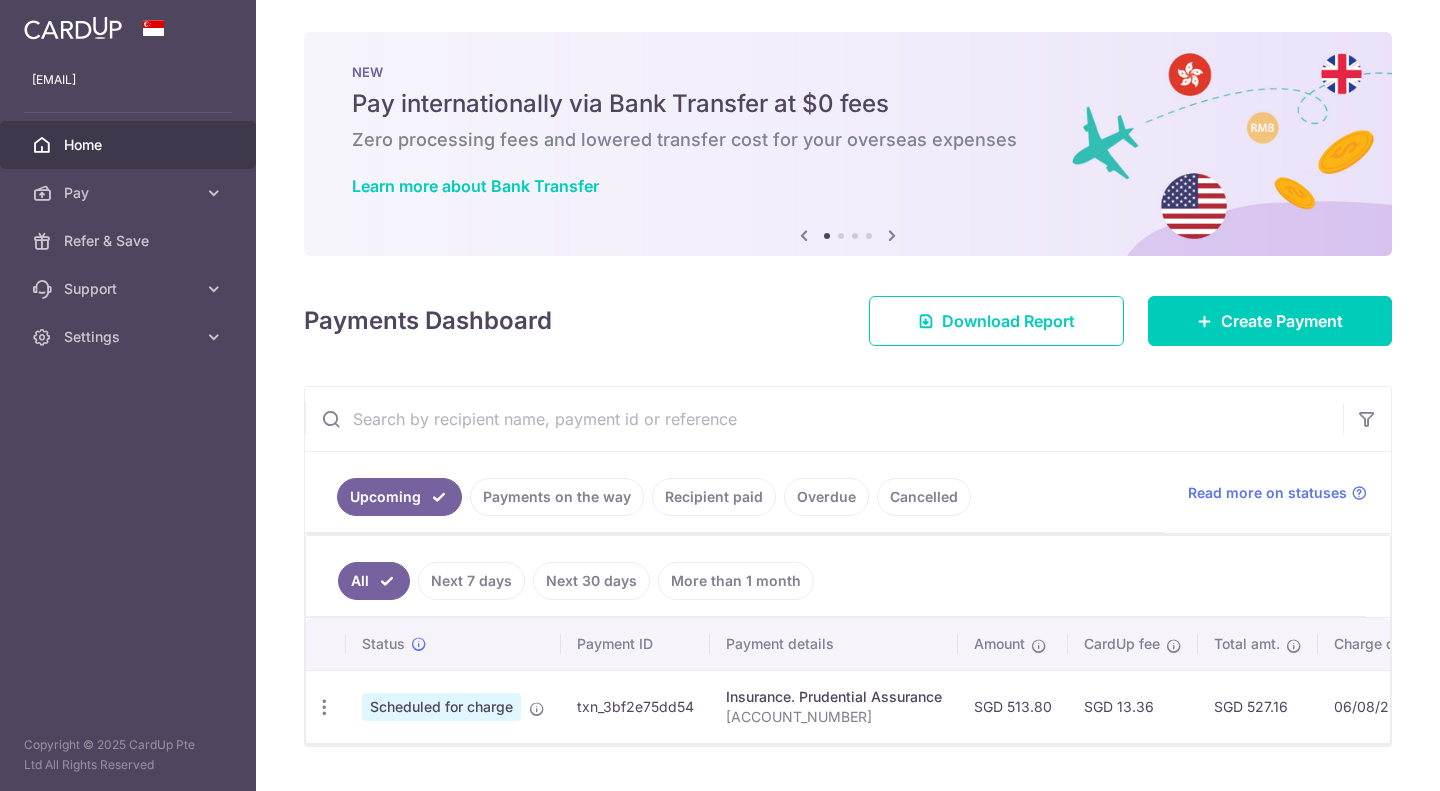 scroll, scrollTop: 0, scrollLeft: 0, axis: both 